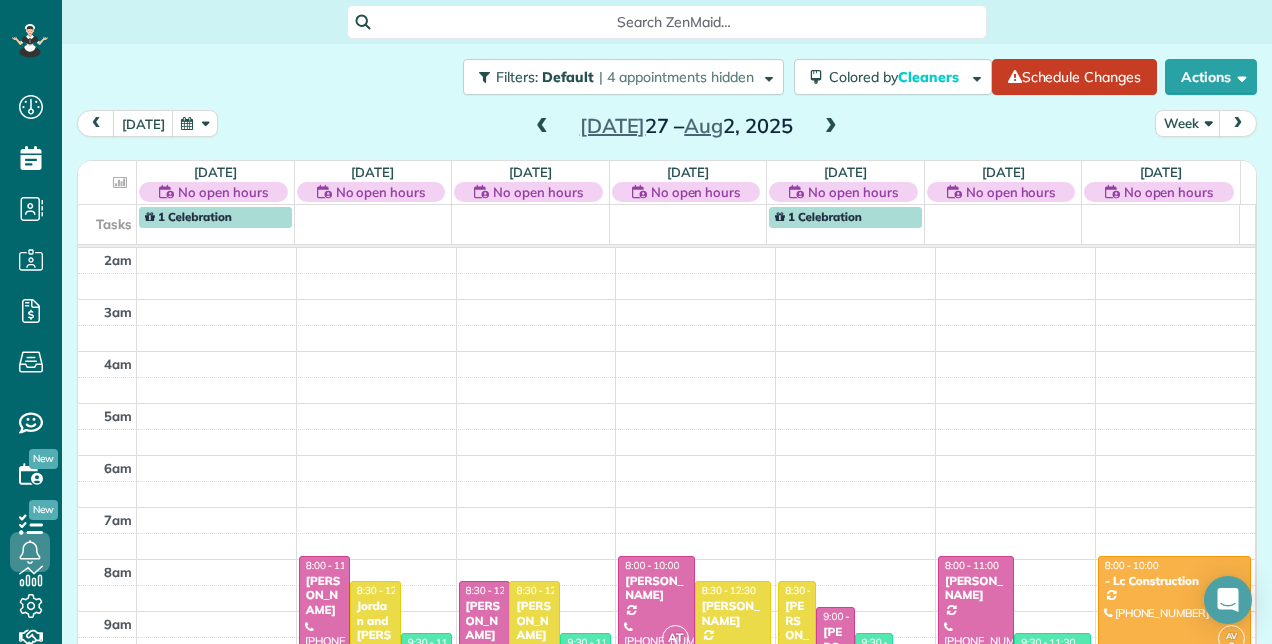 scroll, scrollTop: 0, scrollLeft: 0, axis: both 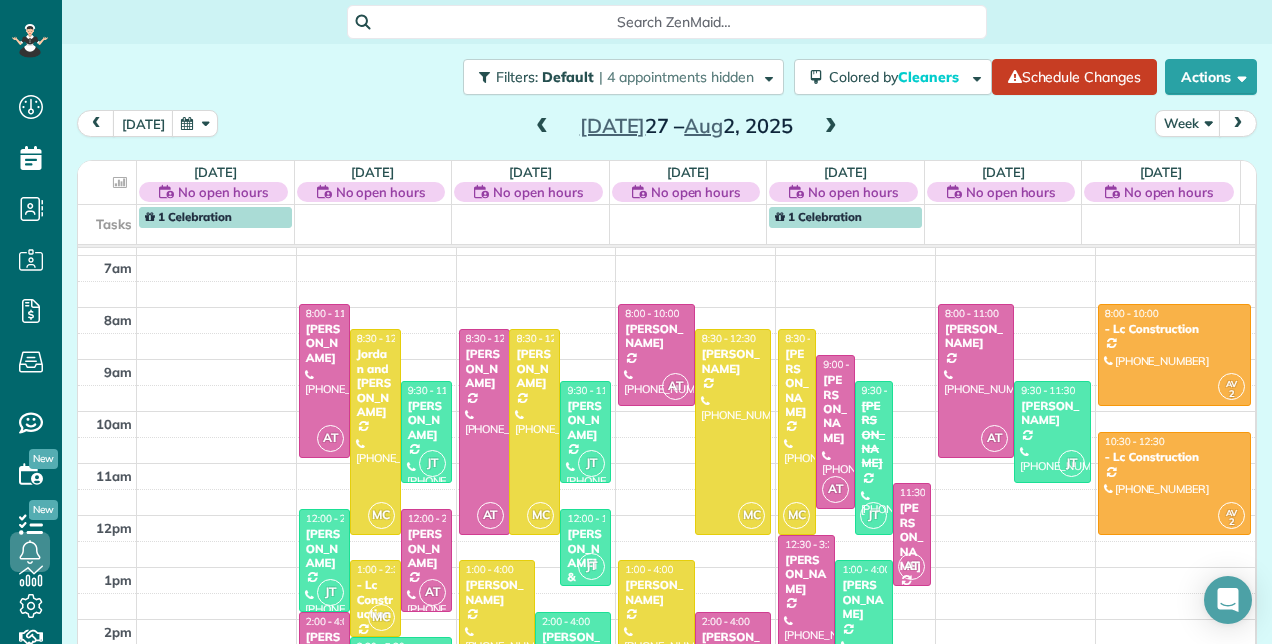 click at bounding box center (542, 127) 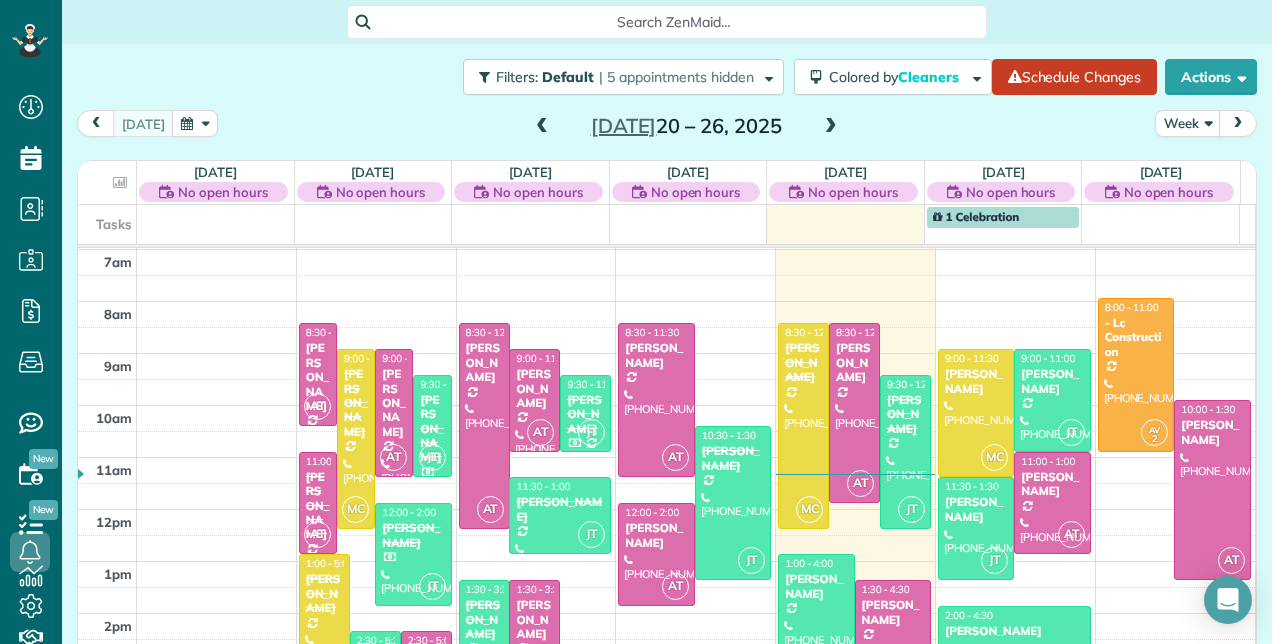 click at bounding box center (831, 127) 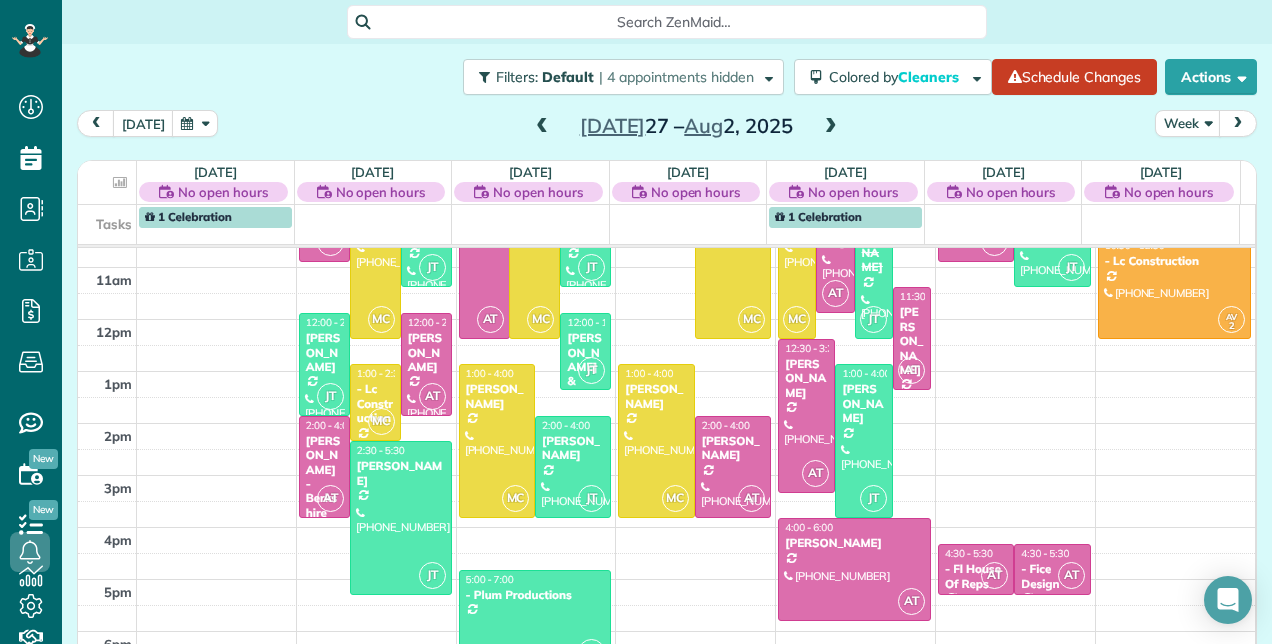 scroll, scrollTop: 148, scrollLeft: 0, axis: vertical 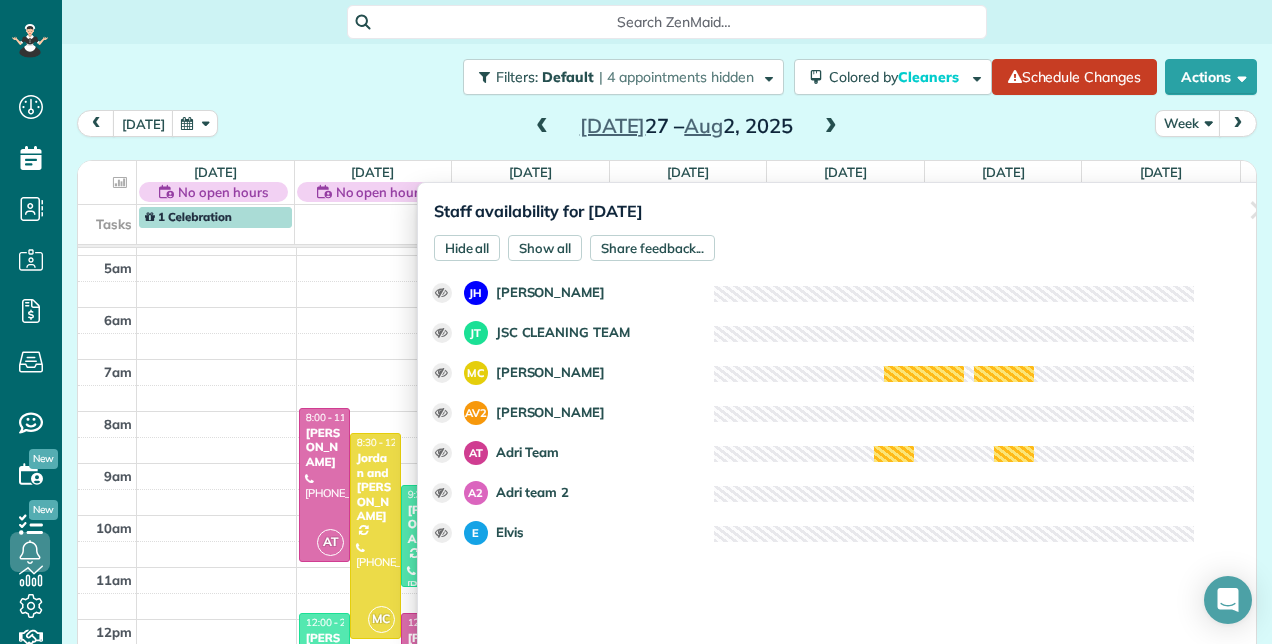 click on "Staff availability for [DATE]
Hide all
Show all
Share feedback...
✕
Clear selection
Schedule appointment
12:00 AM
1:00 AM
2:00 AM
3:00 AM
4:00 AM
5:00 AM
6:00 AM
7:00 AM" at bounding box center (853, 419) 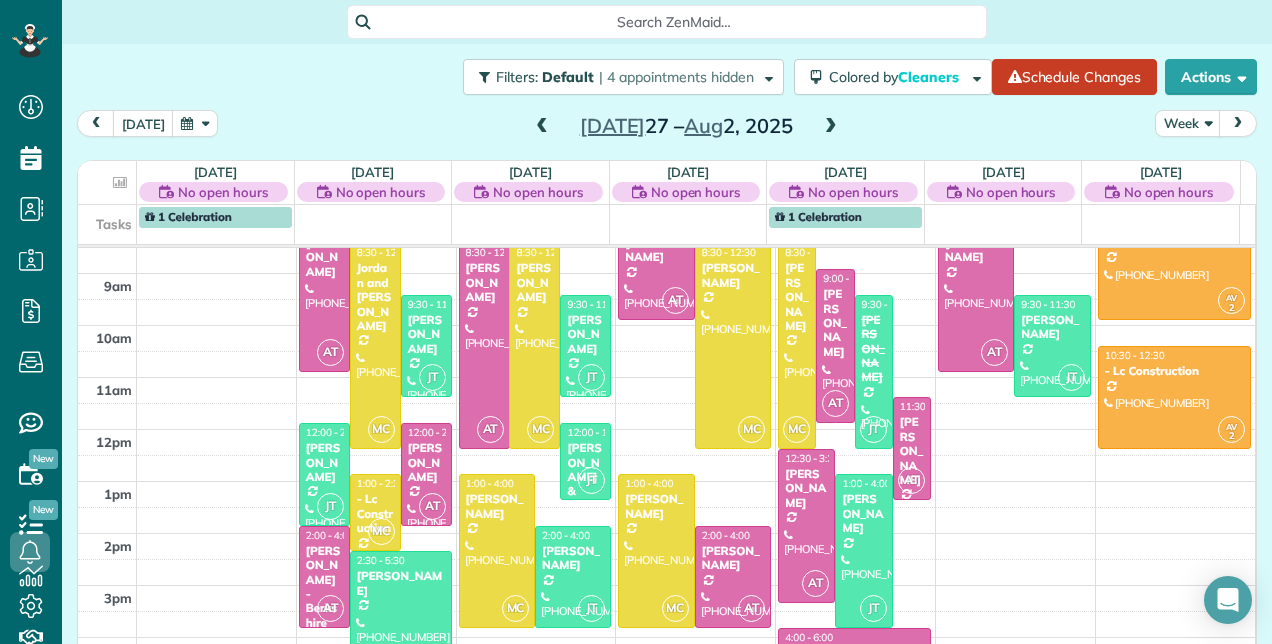 scroll, scrollTop: 361, scrollLeft: 0, axis: vertical 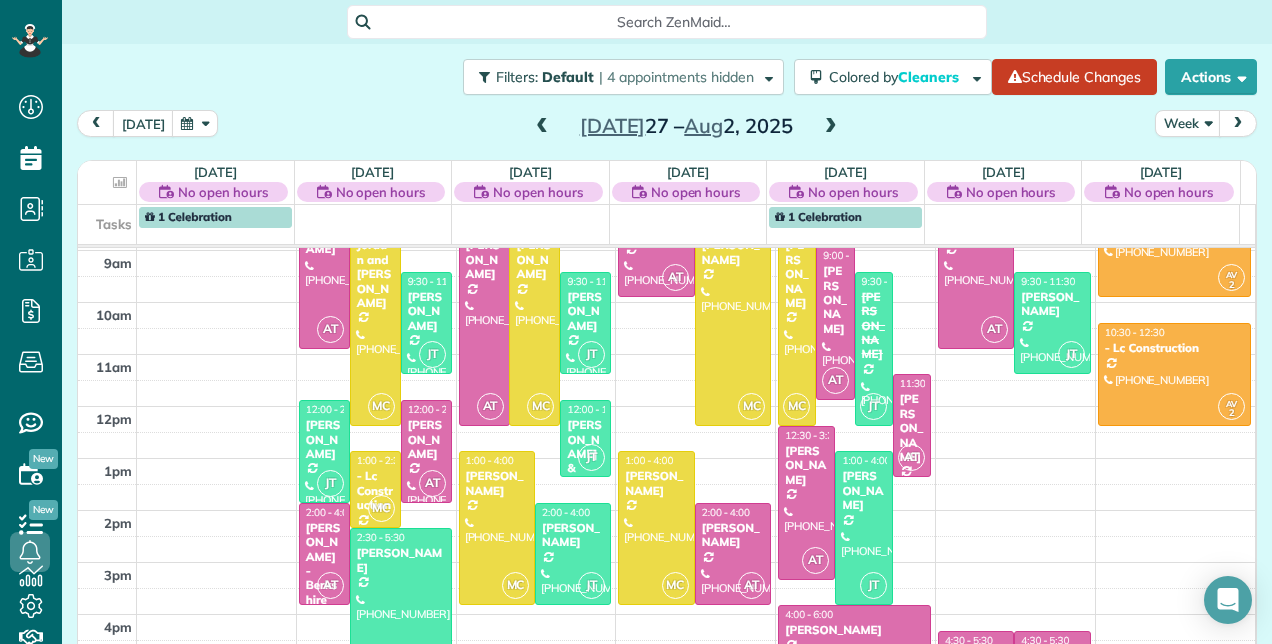 click at bounding box center [542, 127] 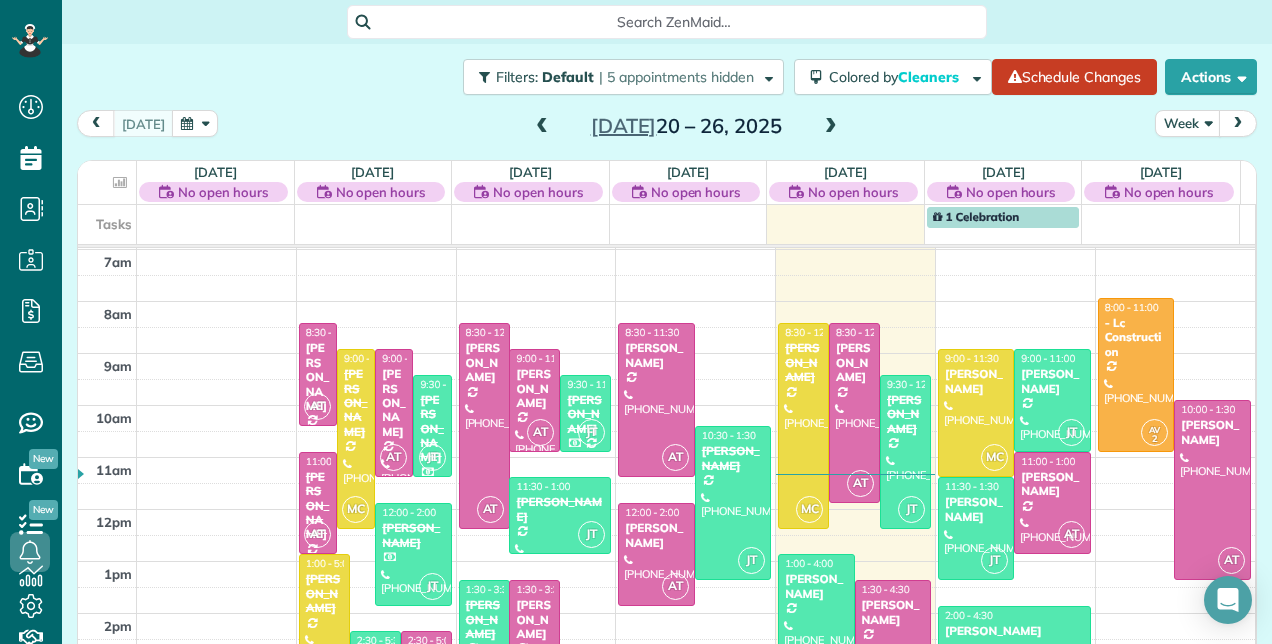 click at bounding box center (831, 127) 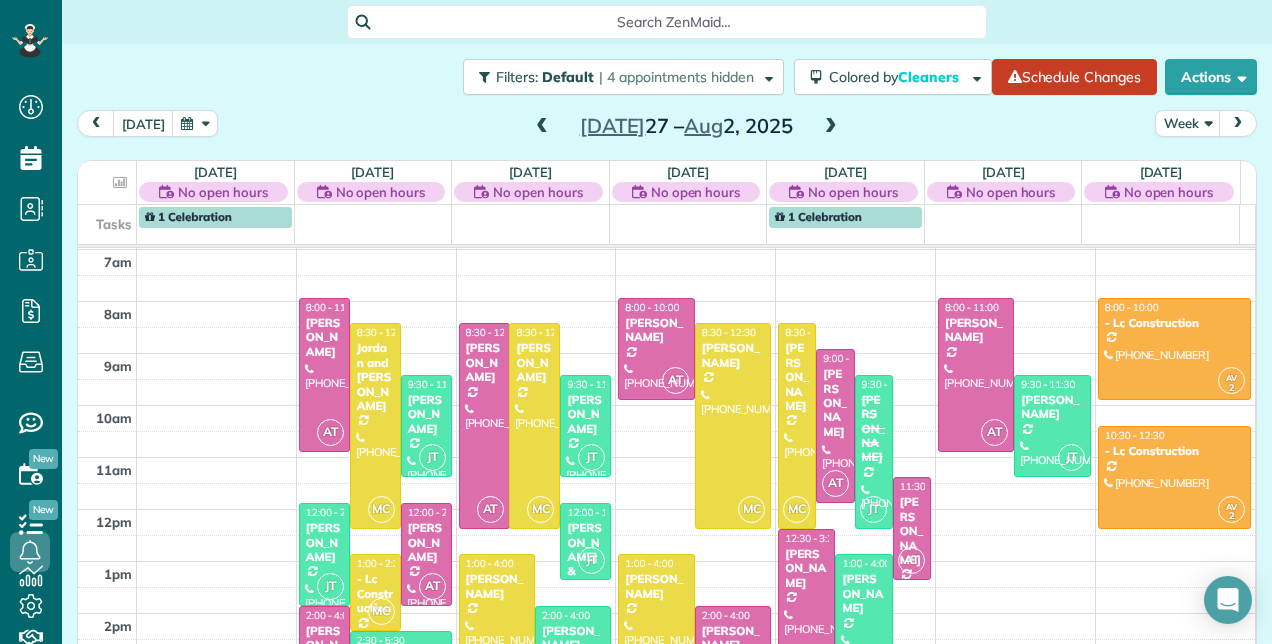 click at bounding box center (831, 127) 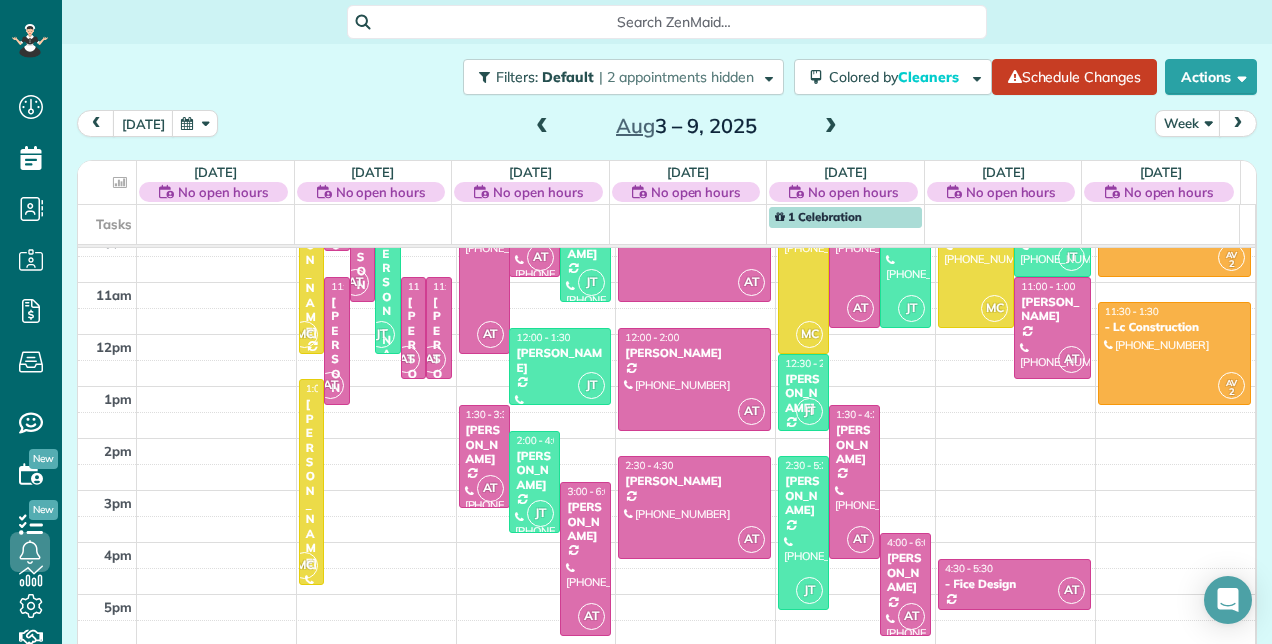 scroll, scrollTop: 448, scrollLeft: 0, axis: vertical 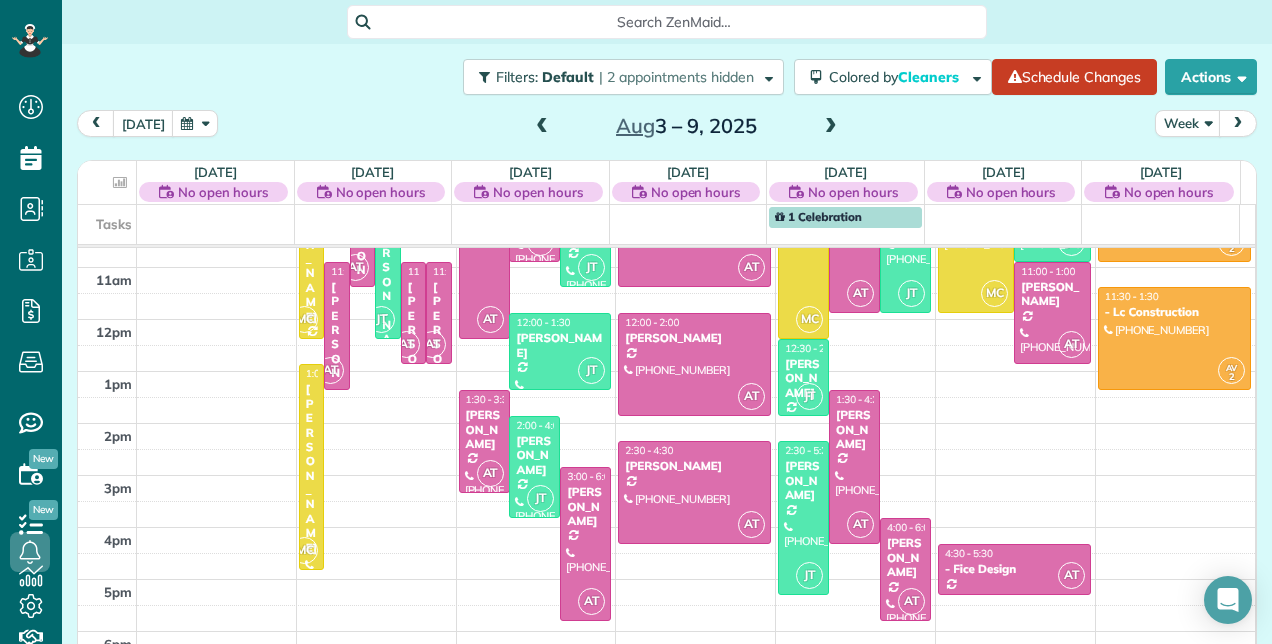 click on "No open hours" at bounding box center (381, 192) 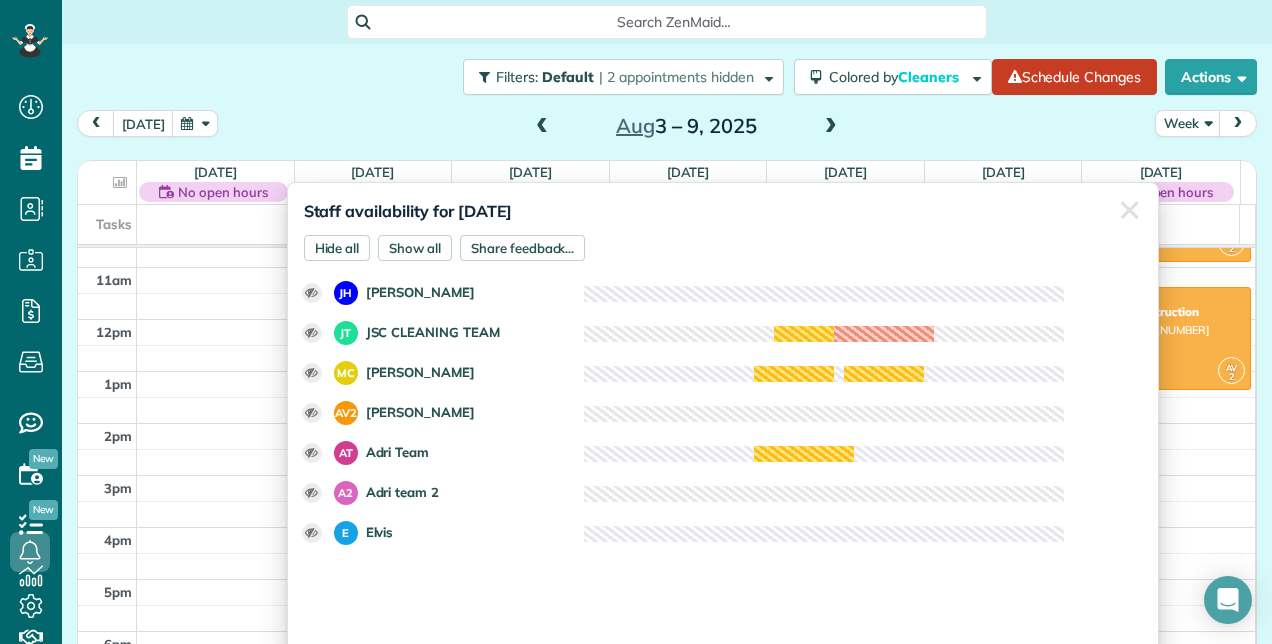 click on "2am 3am 4am 5am 6am 7am 8am 9am 10am 11am 12pm 1pm 2pm 3pm 4pm 5pm 6pm MC 8:30 - 12:30 [PERSON_NAME] [PHONE_NUMBER] [STREET_ADDRESS] AT 8:30 - 10:30 [PERSON_NAME] [PHONE_NUMBER] [STREET_ADDRESS] AT 9:00 - 11:30 [PERSON_NAME] [PHONE_NUMBER] [STREET_ADDRESS][PERSON_NAME] JT 9:30 - 12:[GEOGRAPHIC_DATA][PERSON_NAME] [PHONE_NUMBER] [STREET_ADDRESS][PERSON_NAME] AT 11:00 - 1:30 [PERSON_NAME] [PHONE_NUMBER] [STREET_ADDRESS] [GEOGRAPHIC_DATA] AT 11:00 - 1:00 [PERSON_NAME]/[PERSON_NAME] [PHONE_NUMBER] [STREET_ADDRESS] AT 11:00 - 1:00 [PERSON_NAME] [PHONE_NUMBER] [STREET_ADDRESS] MC 1:00 - 5:00 [PERSON_NAME] [PHONE_NUMBER] [STREET_ADDRESS] AT 8:30 - 12:30 [PERSON_NAME] [PHONE_NUMBER] [STREET_ADDRESS] AT 9:00 - 11:00 [PERSON_NAME] [PHONE_NUMBER] [STREET_ADDRESS] JT 9:30 - 11:30 [PERSON_NAME] 2" at bounding box center [666, 241] 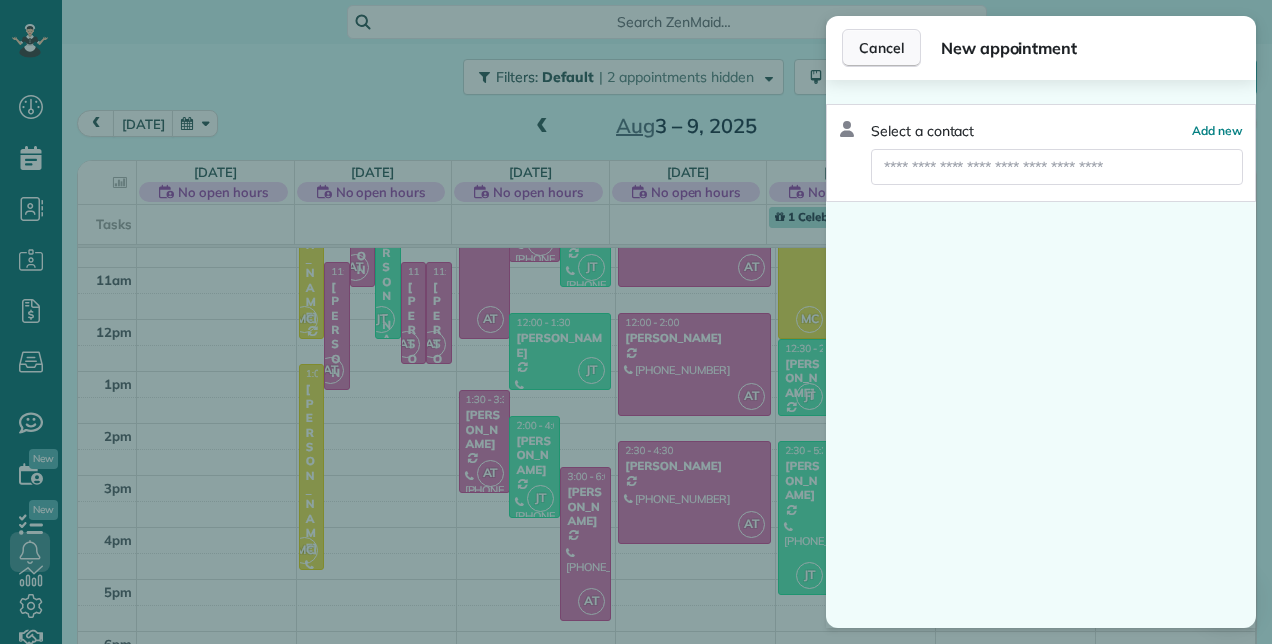 click on "Cancel" at bounding box center [881, 48] 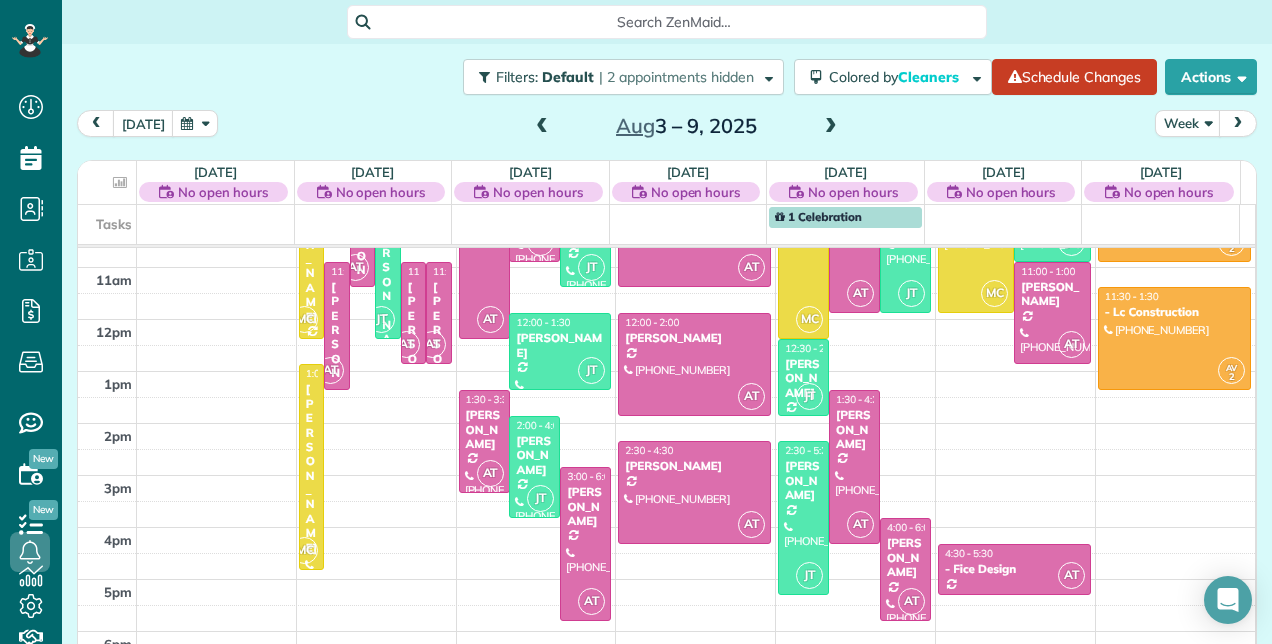 click on "Filters:   Default
|  2 appointments hidden
Colored by  Cleaners
Color by Cleaner
Color by Team
Color by Status
Color by Recurrence
Color by Paid/Unpaid
Filters  Default
Schedule Changes
Actions
Create Appointment
Create Task
Clock In/Out
Send Work Orders
Print Route Sheets
[DATE] Emails/Texts
View Metrics" at bounding box center [667, 77] 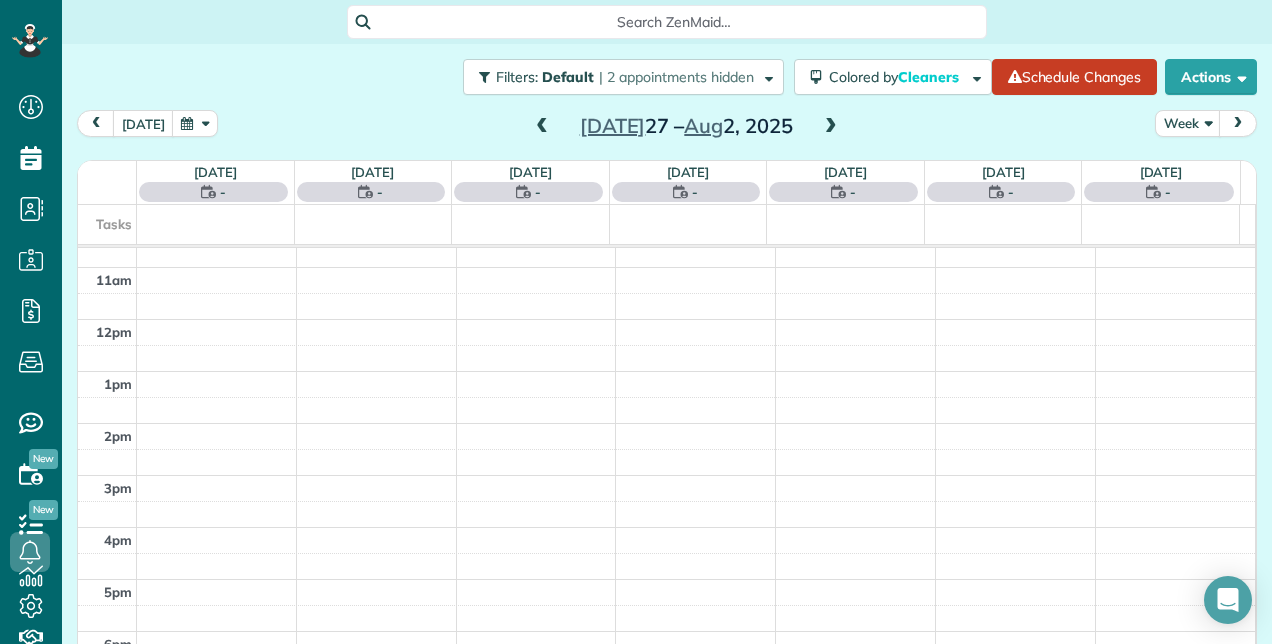 scroll, scrollTop: 258, scrollLeft: 0, axis: vertical 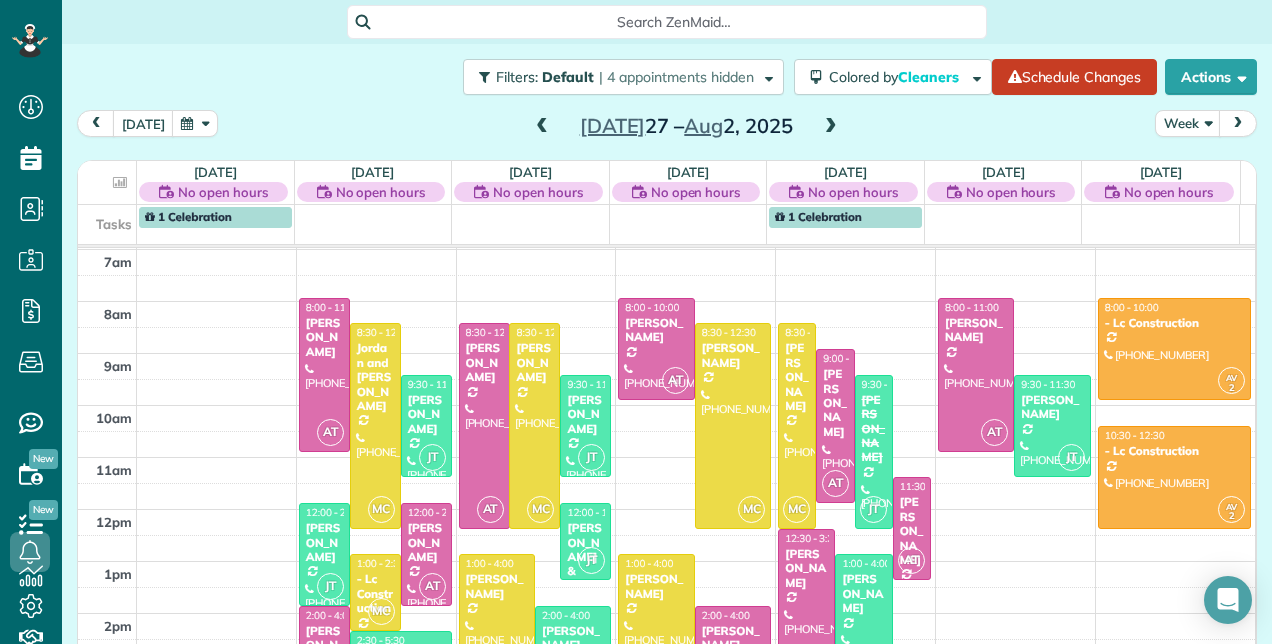 click at bounding box center [542, 127] 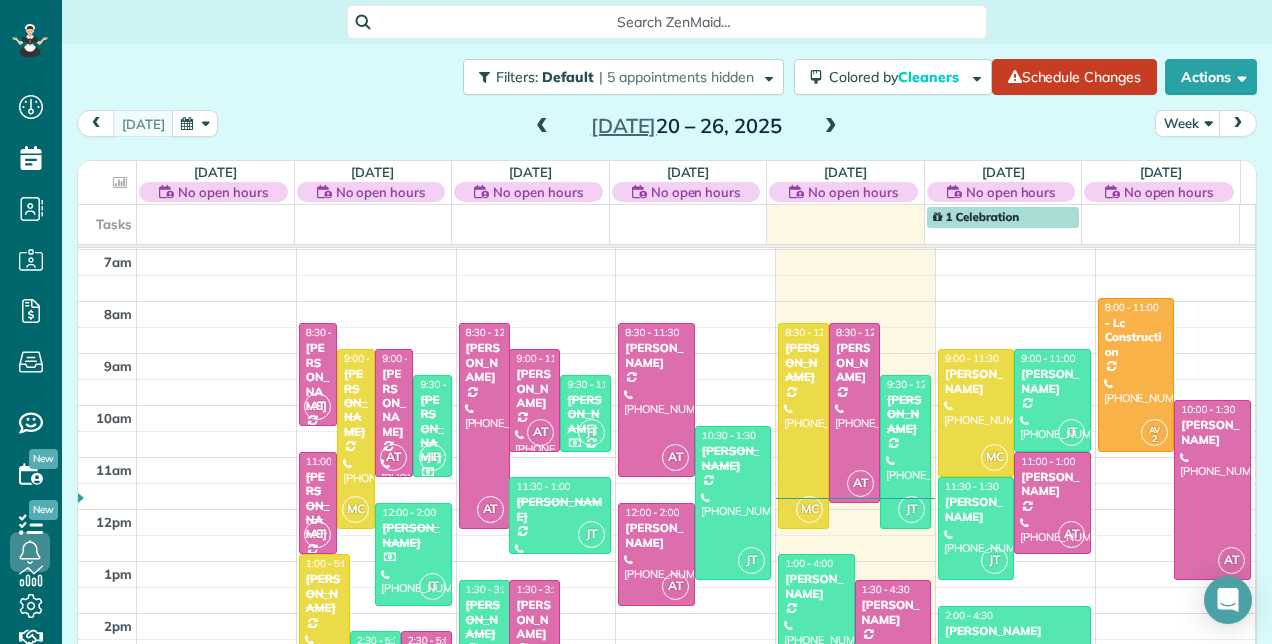 click at bounding box center [831, 127] 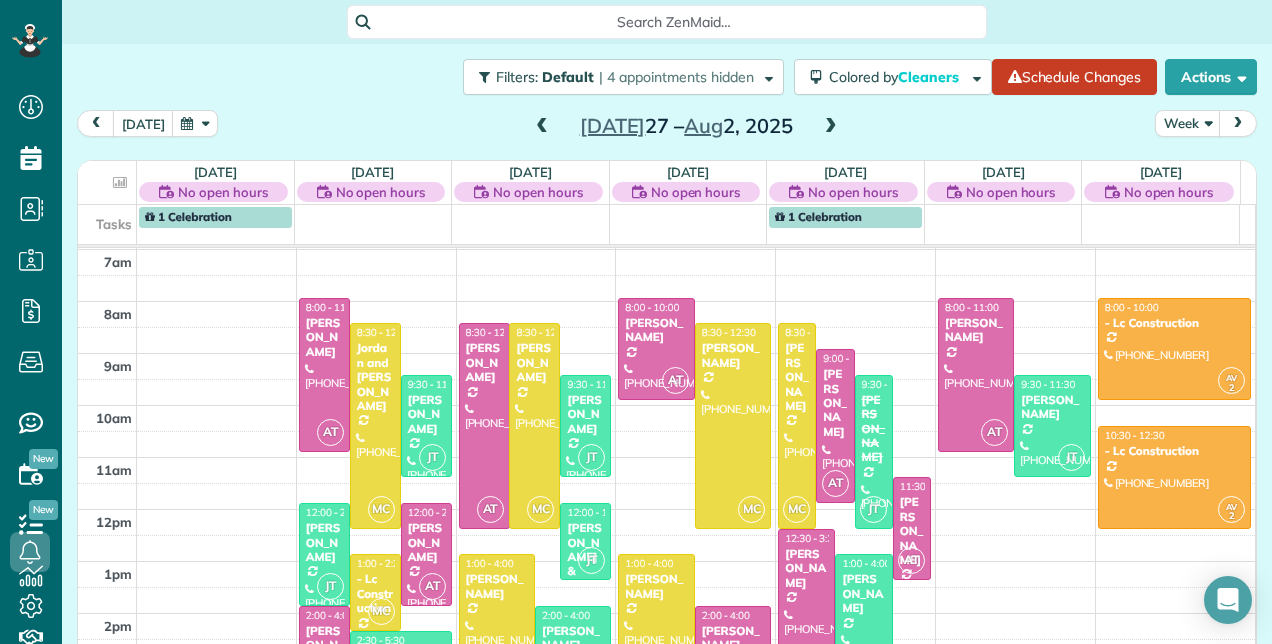 scroll, scrollTop: 448, scrollLeft: 0, axis: vertical 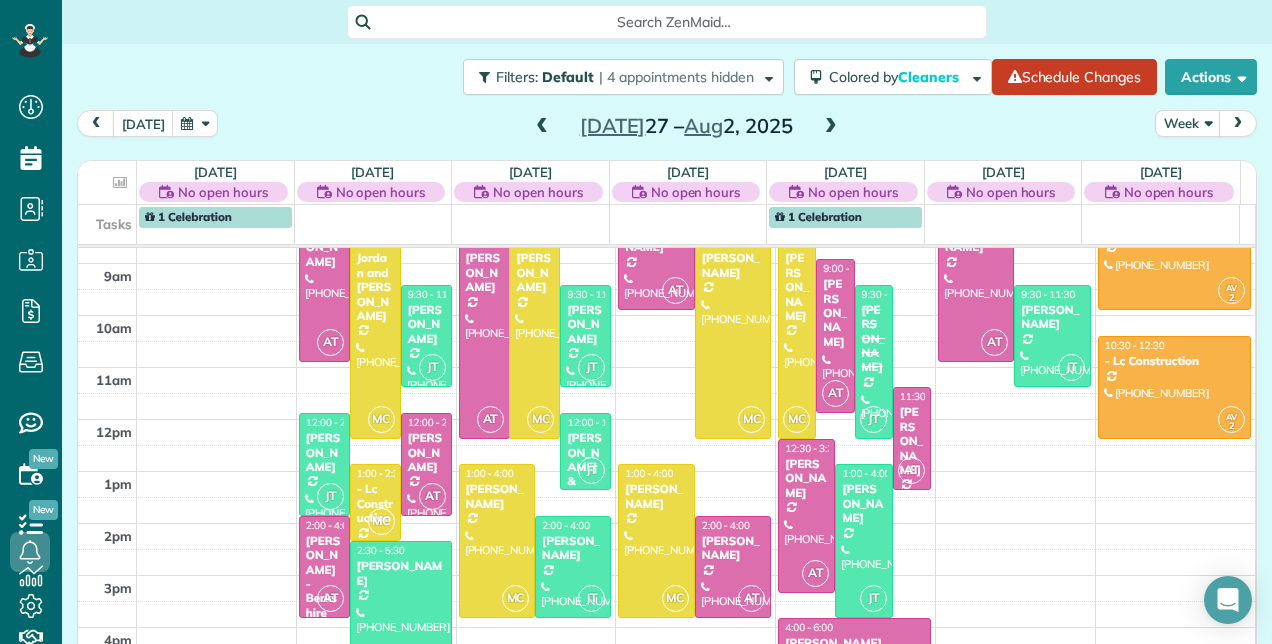 click at bounding box center [542, 127] 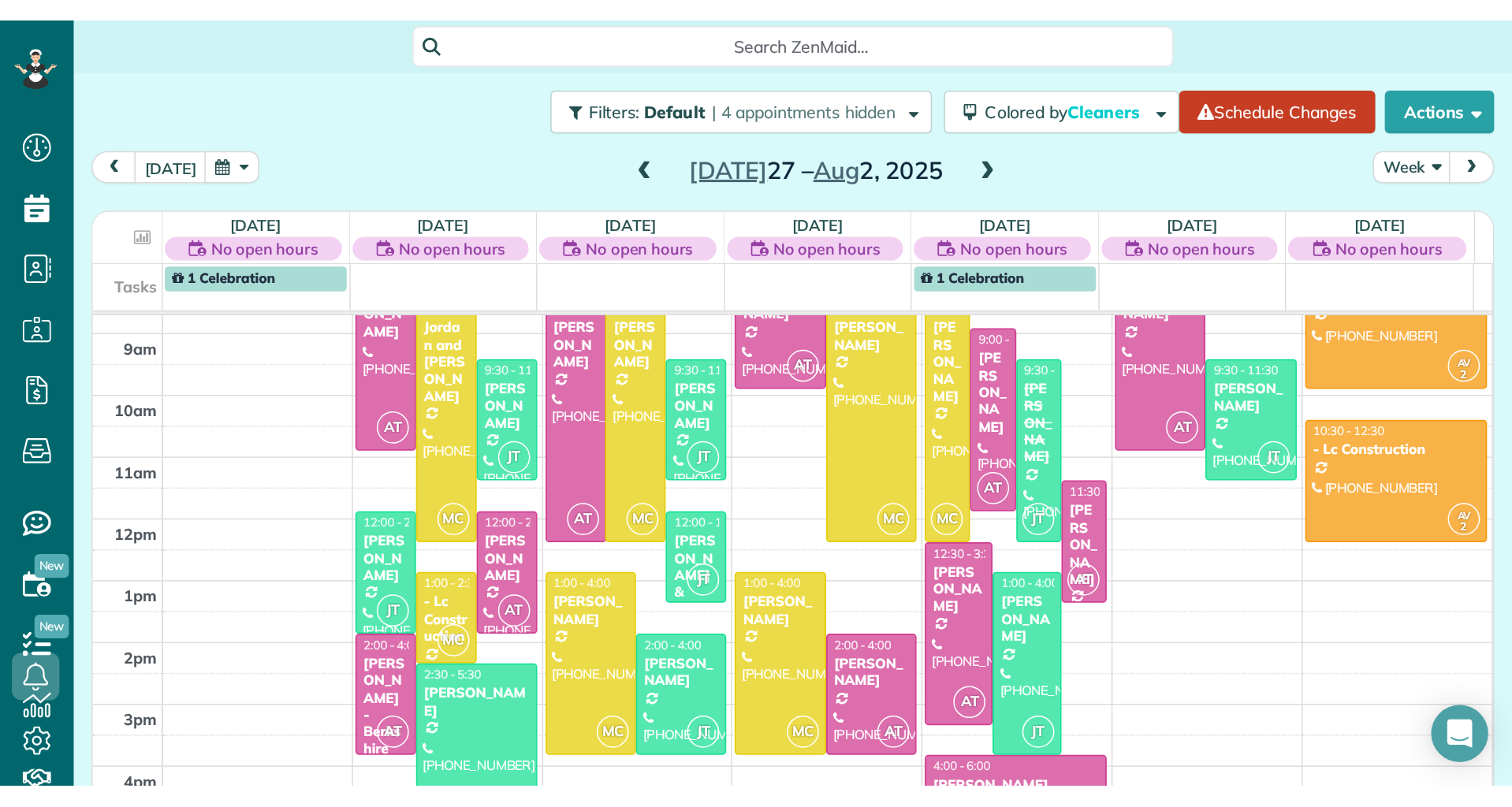 scroll, scrollTop: 203, scrollLeft: 0, axis: vertical 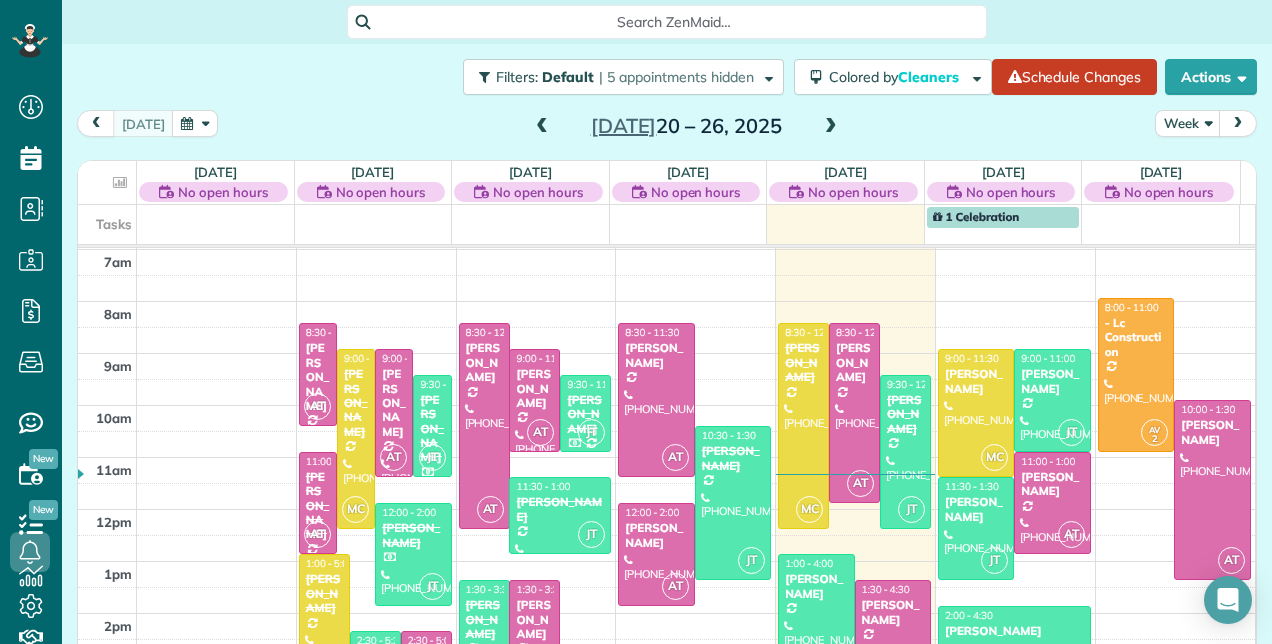 click at bounding box center (831, 127) 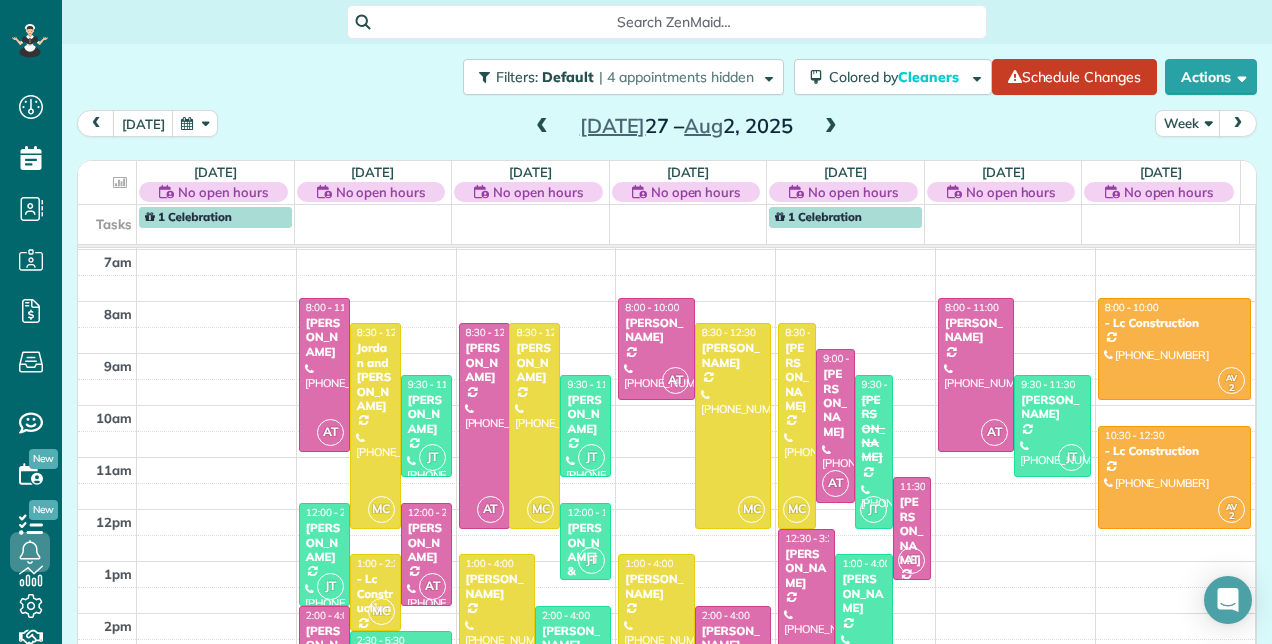 click at bounding box center [542, 127] 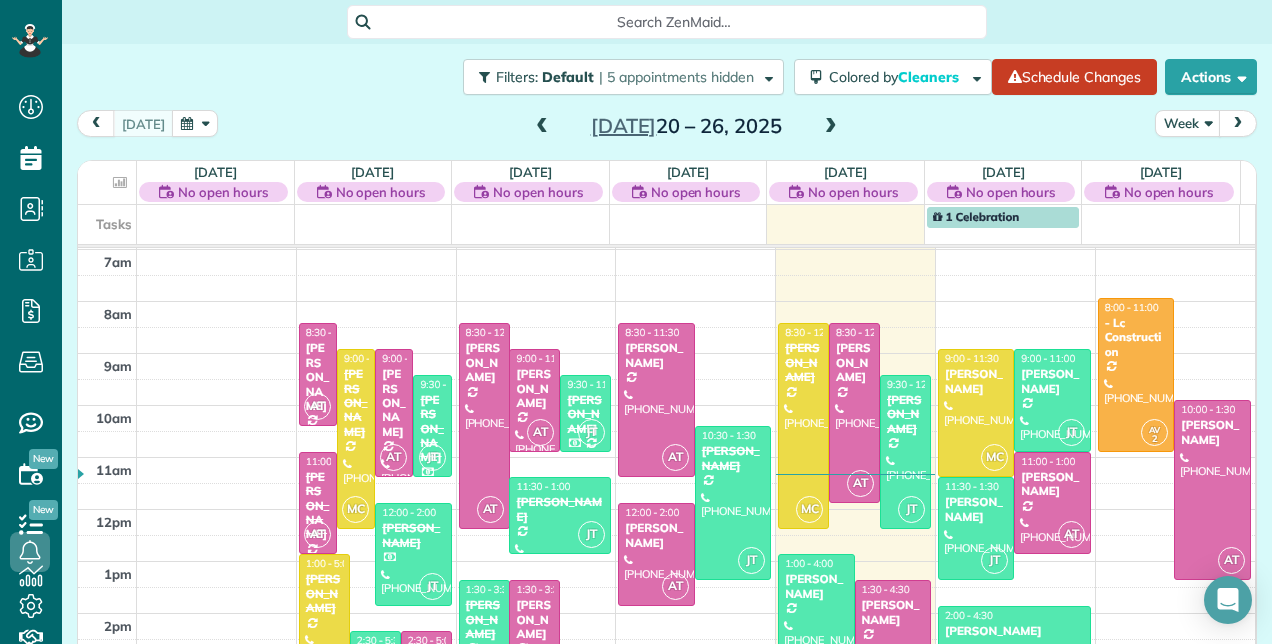 click at bounding box center [831, 127] 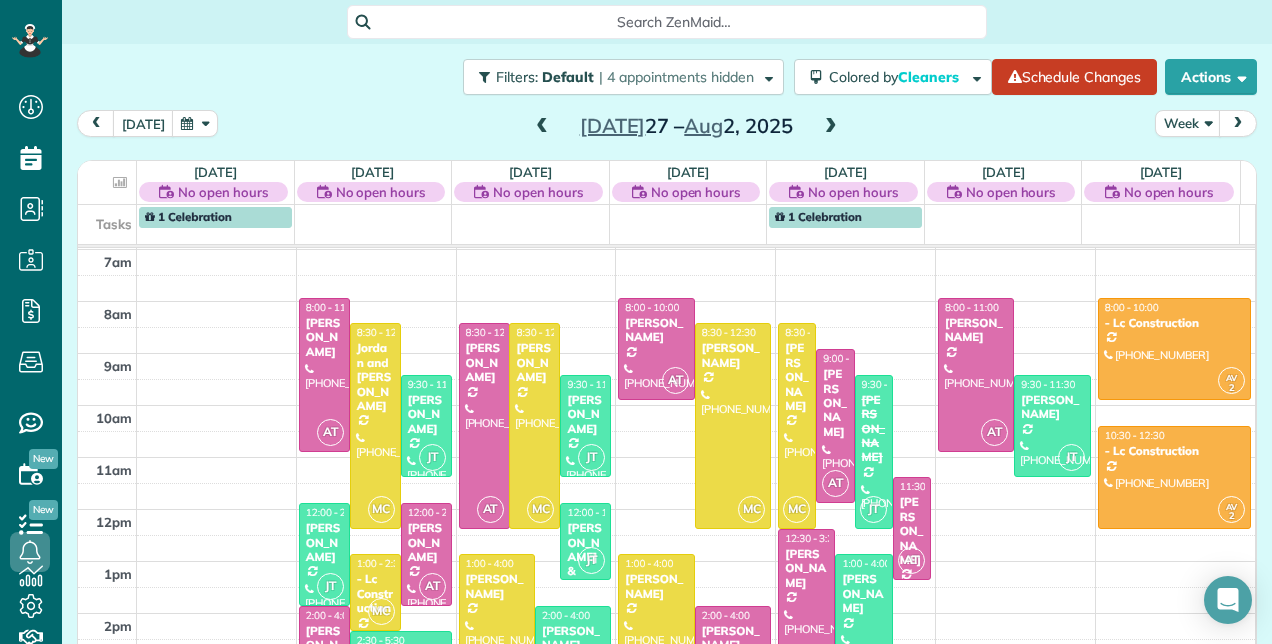 click on "No open hours" at bounding box center [1011, 192] 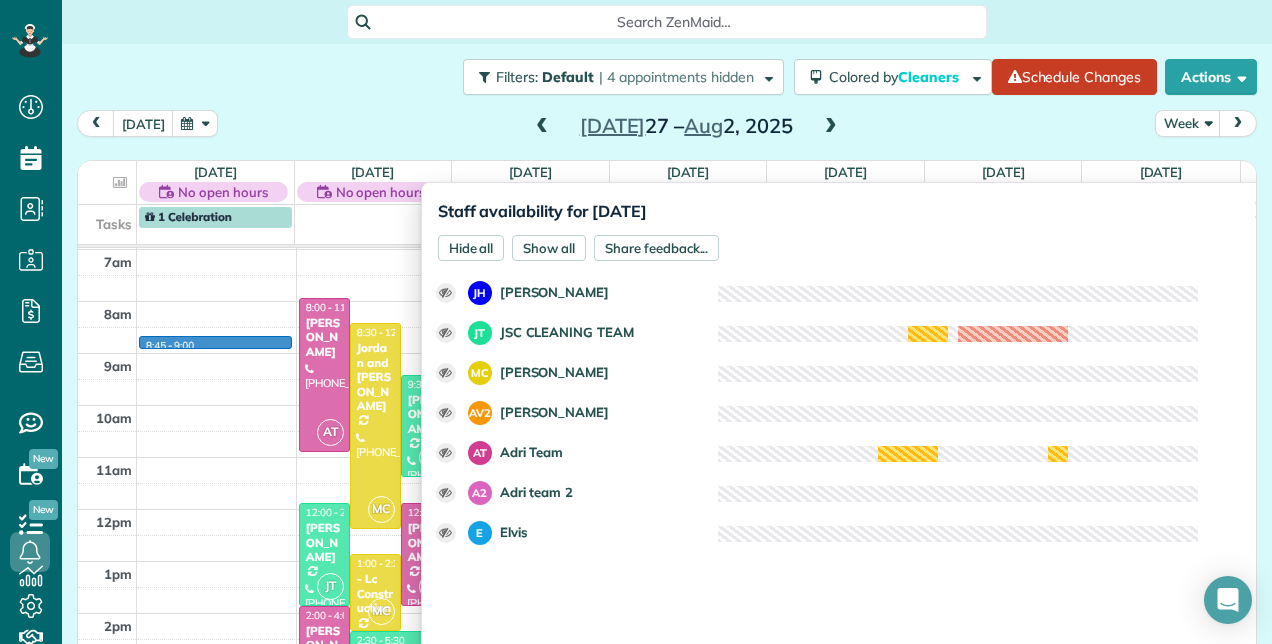 click on "2am 3am 4am 5am 6am 7am 8am 9am 10am 11am 12pm 1pm 2pm 3pm 4pm 5pm 6pm 8:45 - 9:00 AT 8:00 - 11:00 [PERSON_NAME] [PHONE_NUMBER] [STREET_ADDRESS] MC 8:30 - 12:30 Jordan and [PERSON_NAME] [PHONE_NUMBER] [STREET_ADDRESS] JT 9:30 - 11:30 [PERSON_NAME] [PHONE_NUMBER] [STREET_ADDRESS] JT 12:00 - 2:00 [PERSON_NAME] [PHONE_NUMBER] [STREET_ADDRESS] AT 12:00 - 2:00 [PERSON_NAME] [PHONE_NUMBER] [STREET_ADDRESS] MC 1:00 - 2:30  - Lc Construction (561) 221-[GEOGRAPHIC_DATA][STREET_ADDRESS] AT 2:00 - 4:00 [PERSON_NAME] - Berkshire Hathaway [PHONE_NUMBER] [STREET_ADDRESS] JT 2:30 - 5:[GEOGRAPHIC_DATA][PERSON_NAME] [PHONE_NUMBER] [STREET_ADDRESS][PERSON_NAME] AT 8:30 - 12:30 [PERSON_NAME] [PHONE_NUMBER] [STREET_ADDRESS] MC 8:30 - 12:30 [PERSON_NAME] [PHONE_NUMBER] [STREET_ADDRESS] JT" at bounding box center (666, 431) 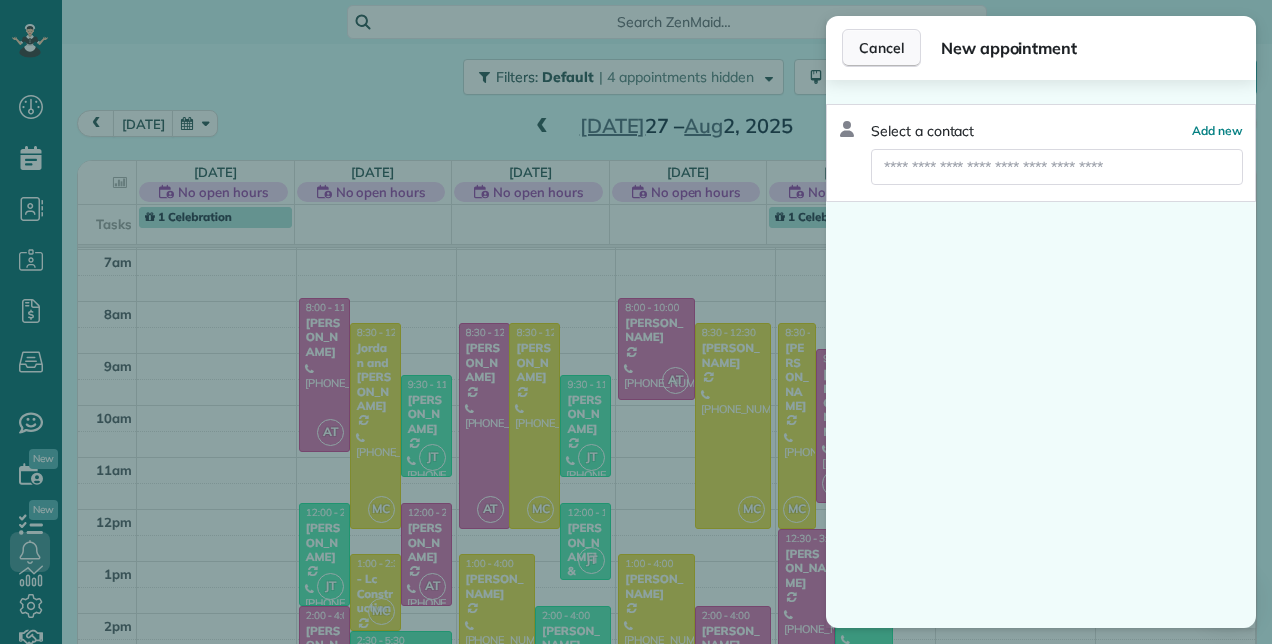 click on "Cancel" at bounding box center [881, 48] 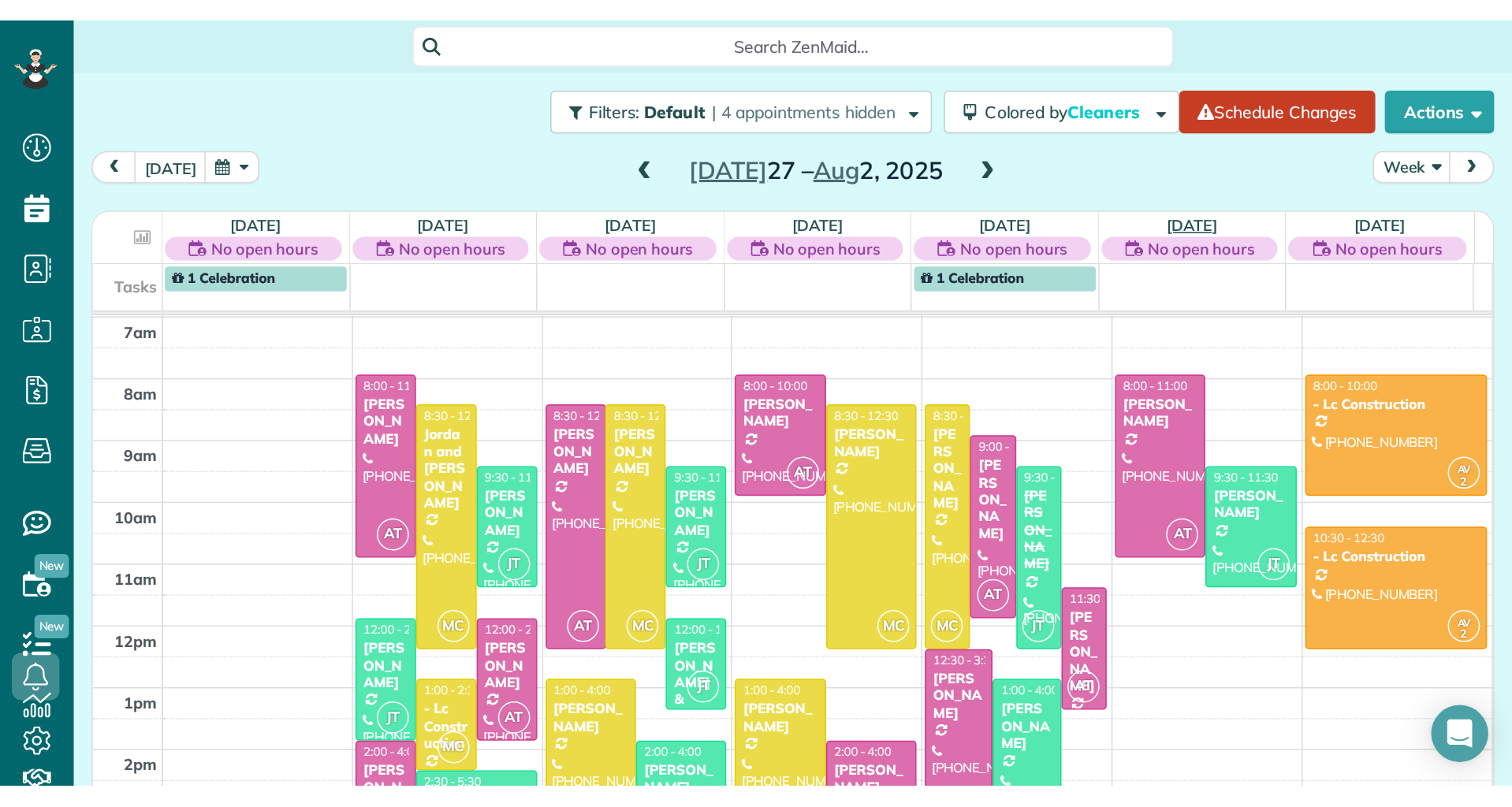 scroll, scrollTop: 807, scrollLeft: 49, axis: both 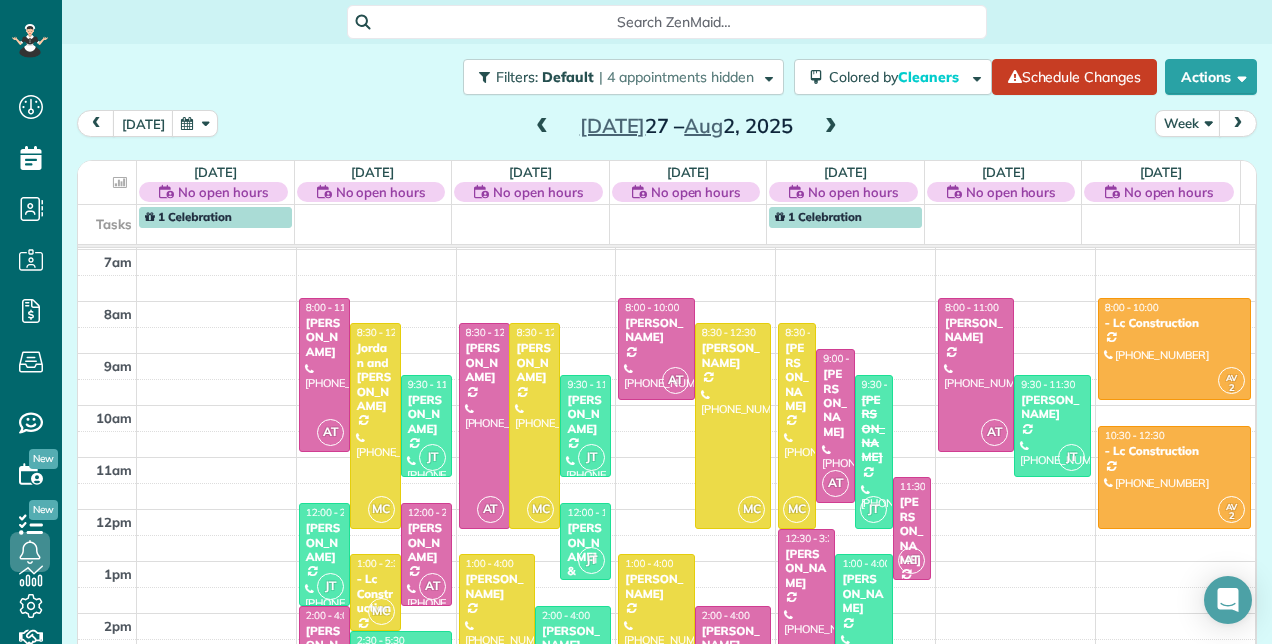 click at bounding box center [831, 127] 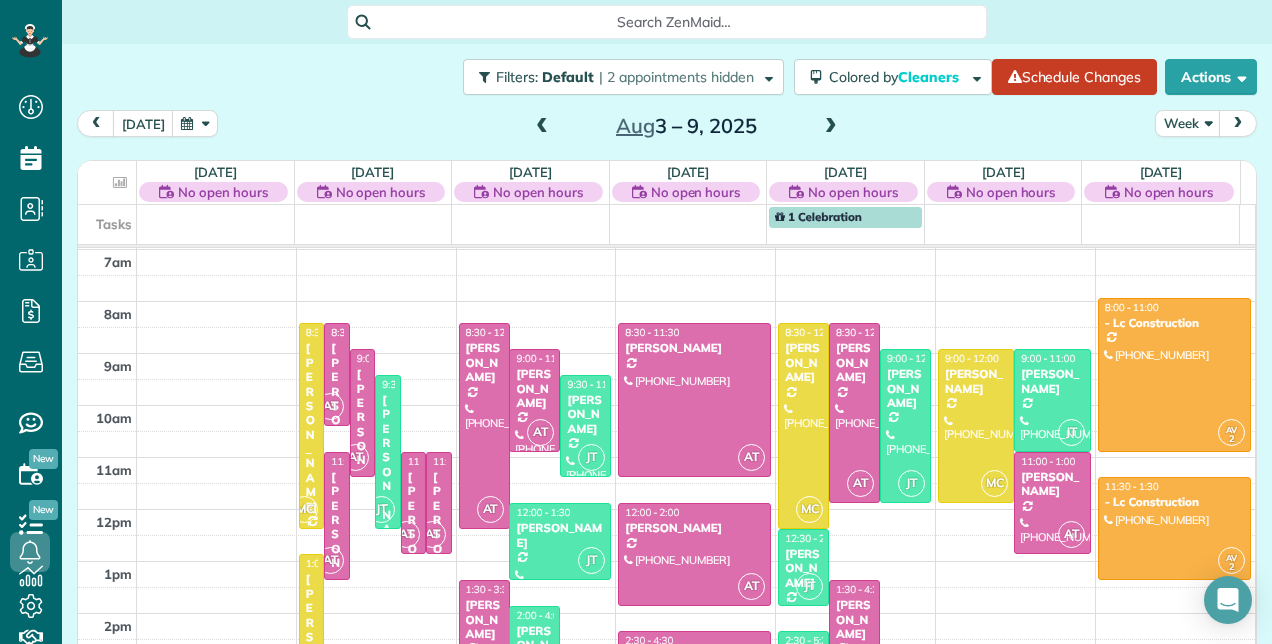 click at bounding box center [831, 127] 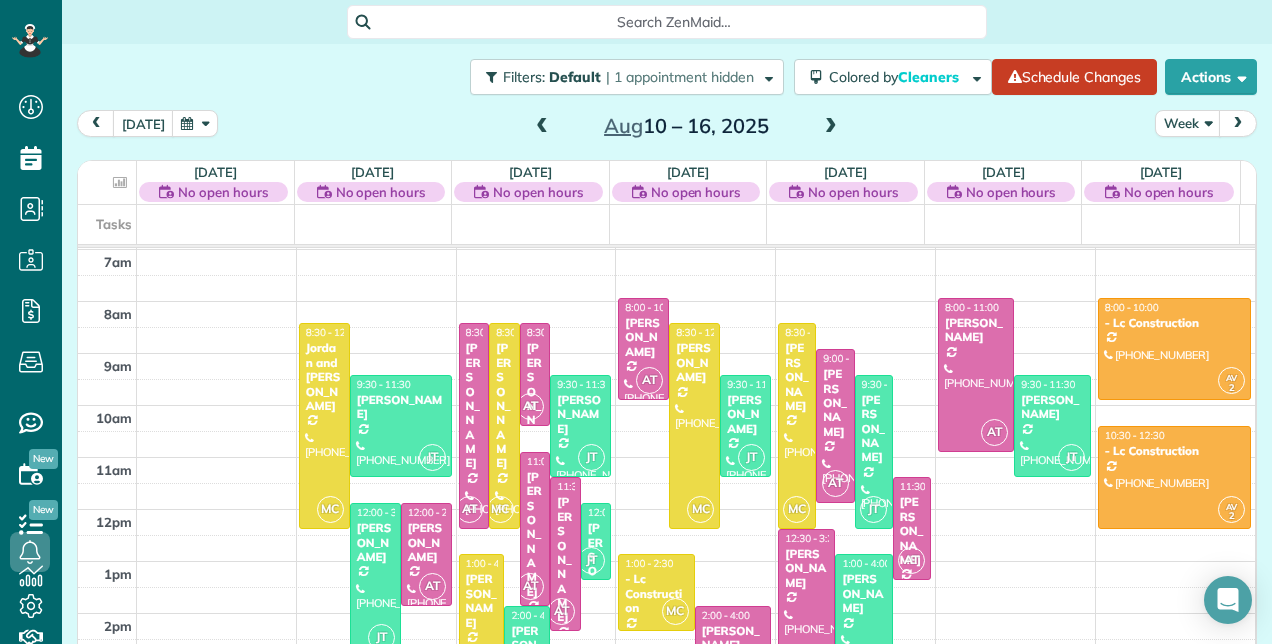 click at bounding box center [542, 127] 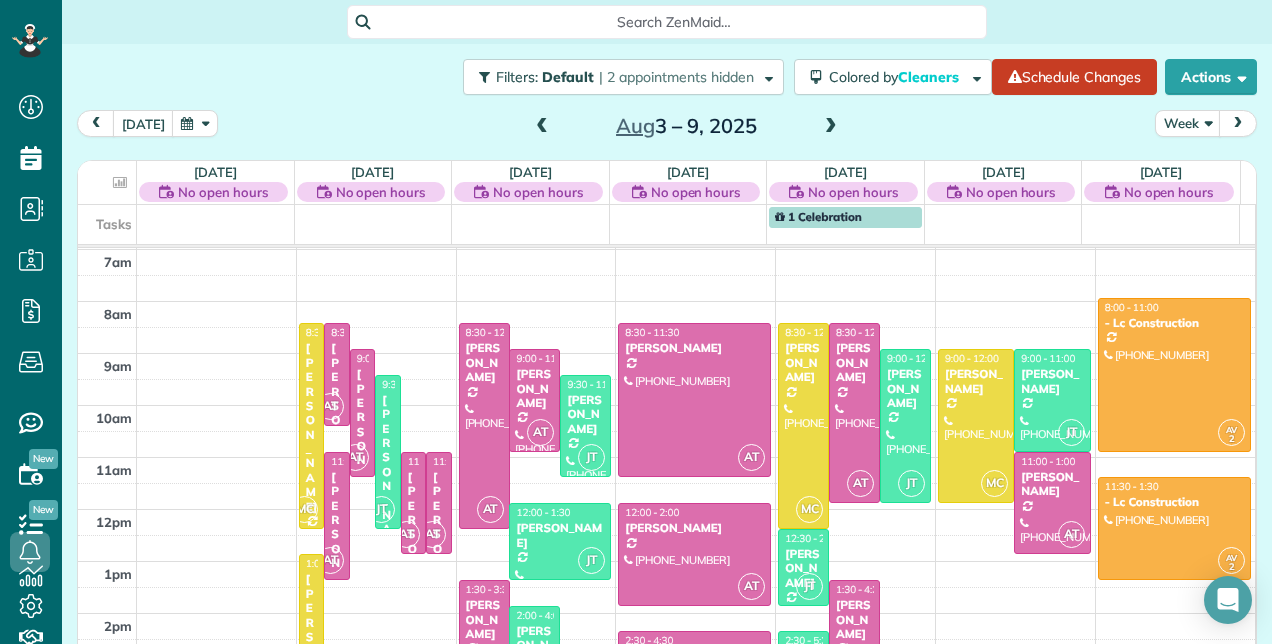 click at bounding box center (542, 127) 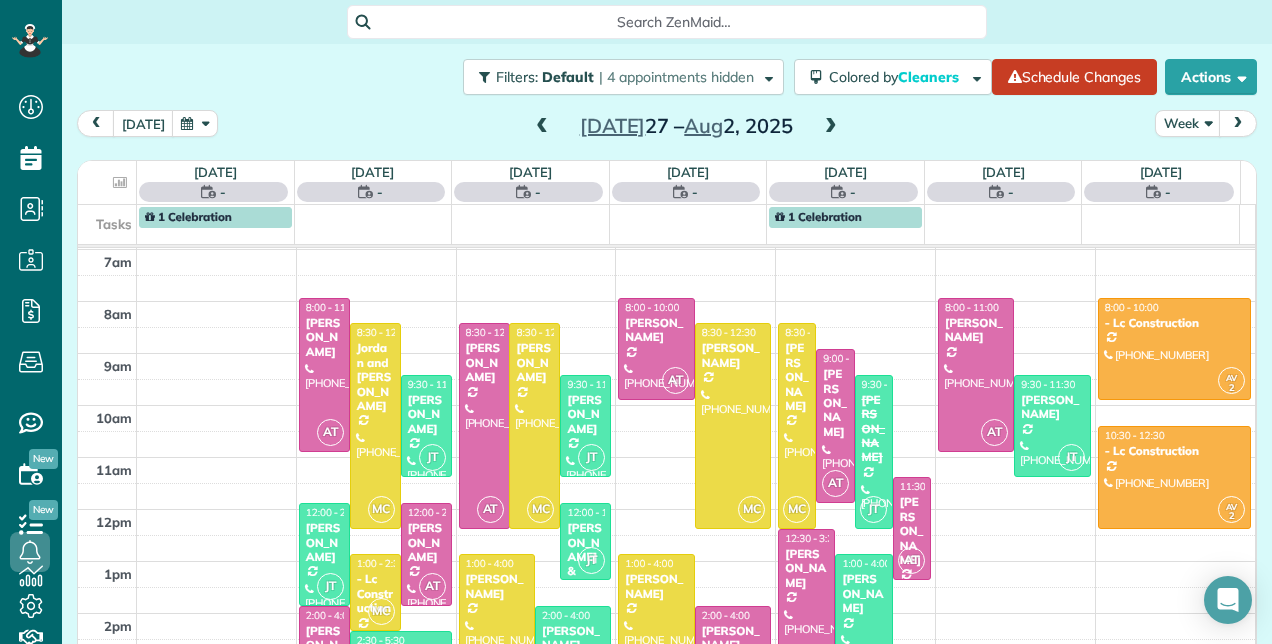 click at bounding box center [542, 127] 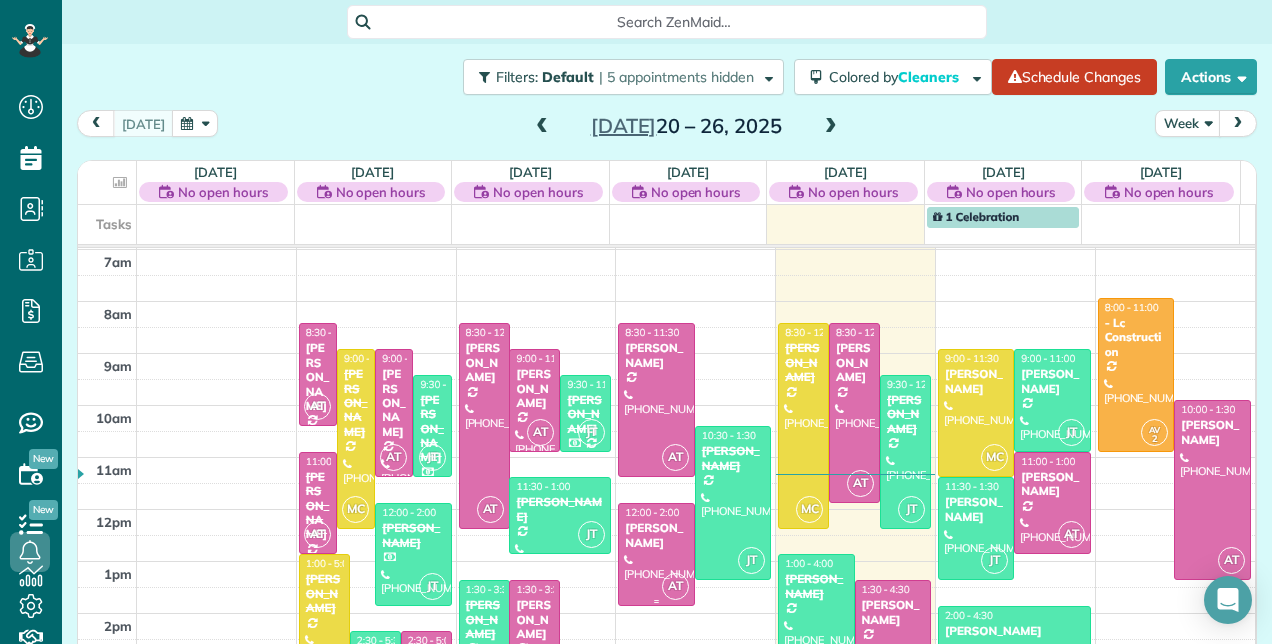 click on "[PERSON_NAME]" at bounding box center [656, 535] 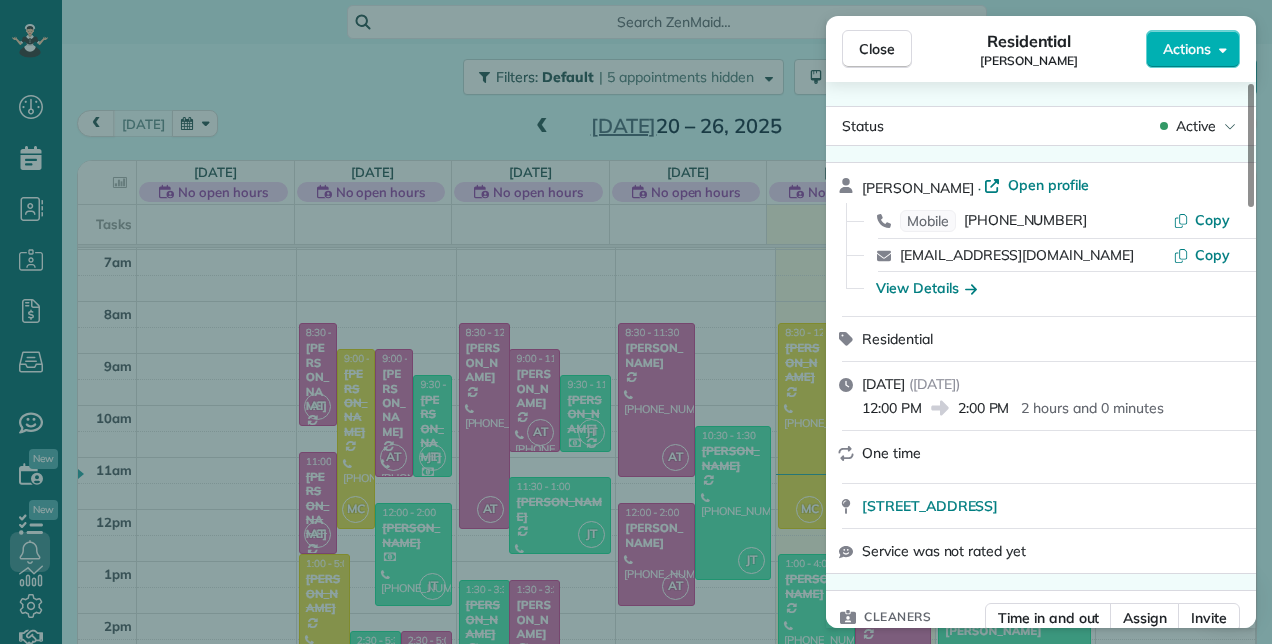 click on "Close Residential [PERSON_NAME] Actions" at bounding box center (1041, 49) 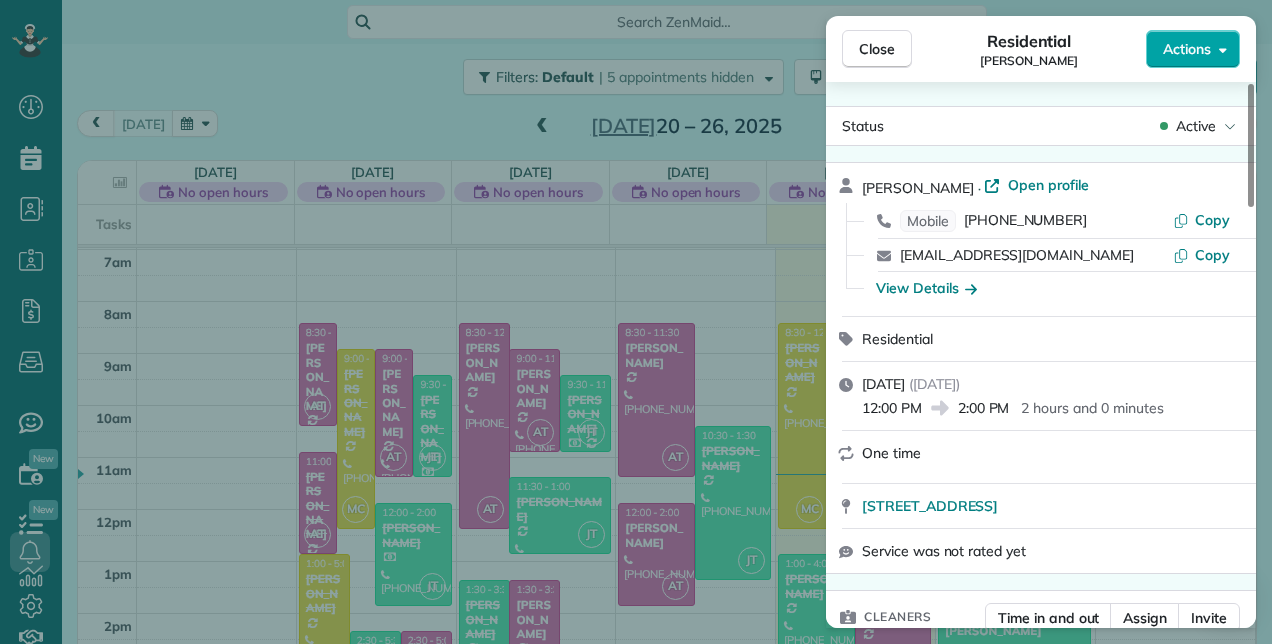 click on "Actions" at bounding box center [1187, 49] 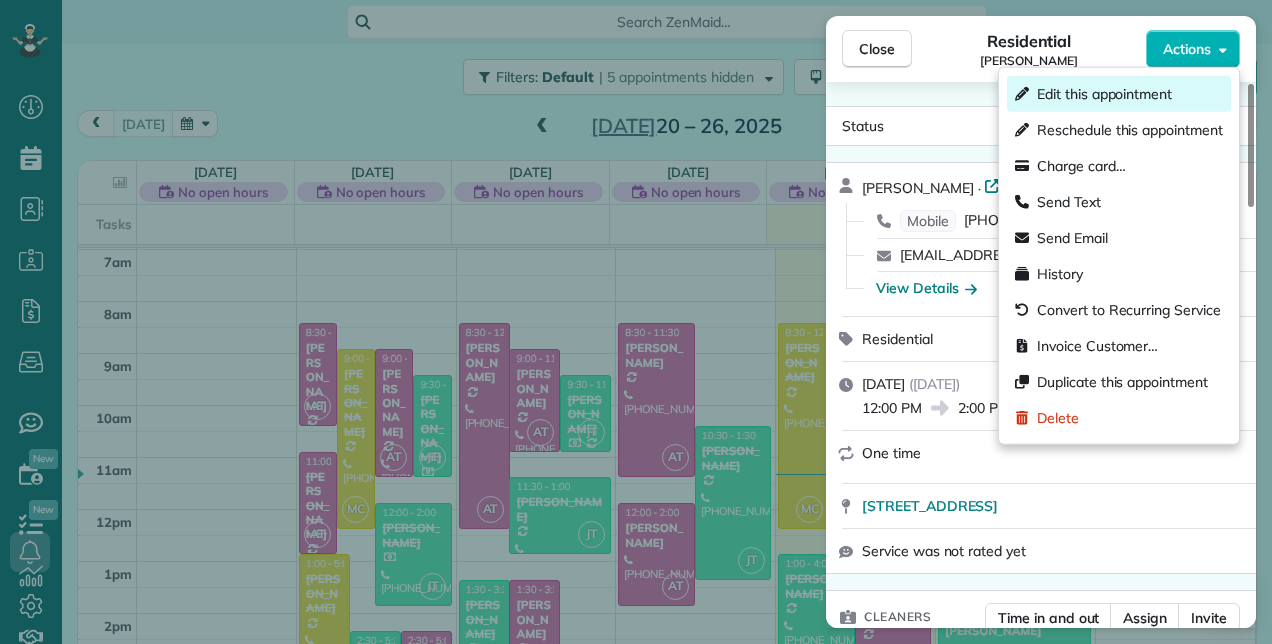 click on "Edit this appointment" at bounding box center [1104, 94] 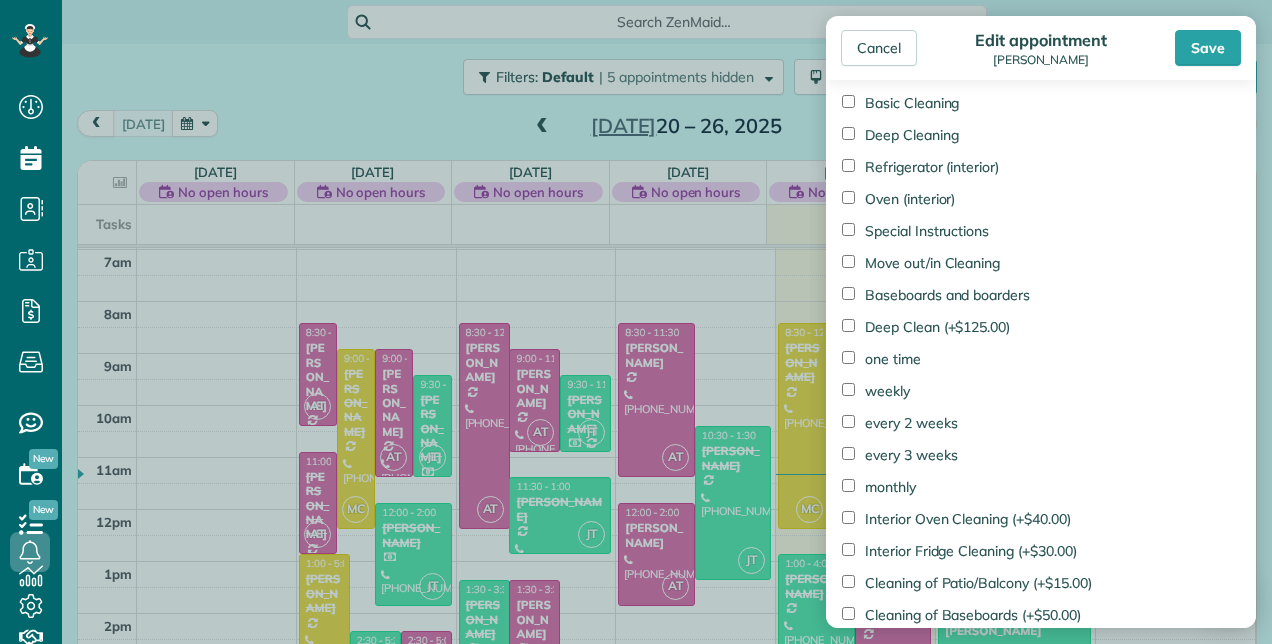 scroll, scrollTop: 1385, scrollLeft: 0, axis: vertical 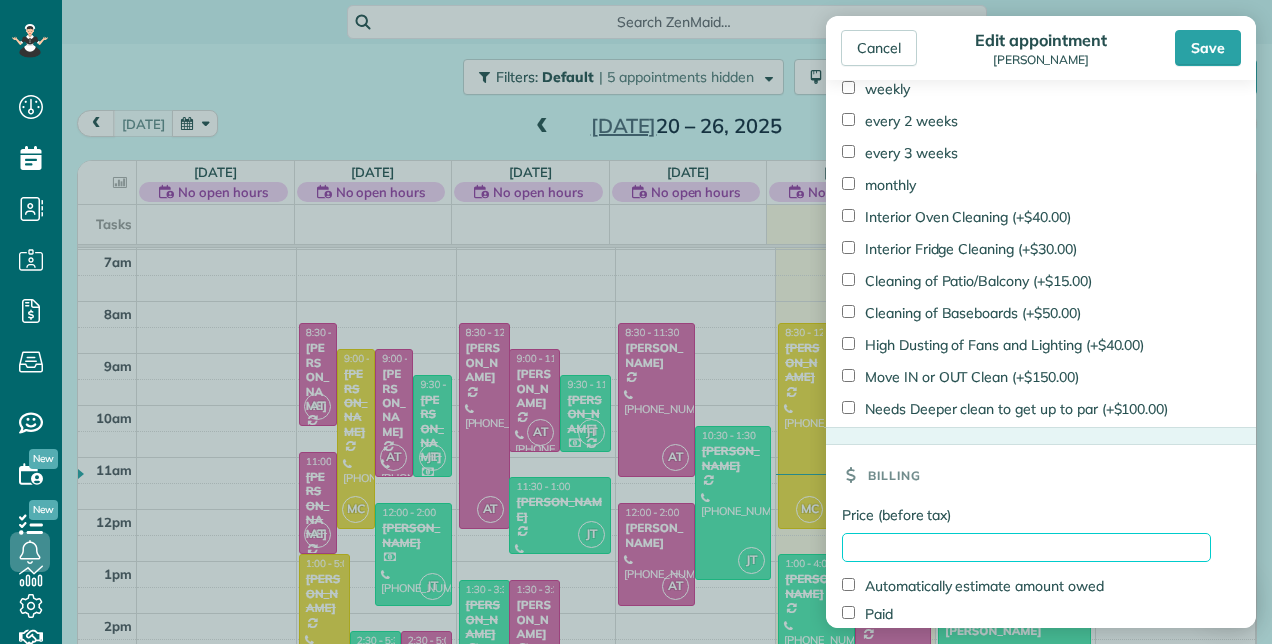 click on "Price (before tax)" at bounding box center [1026, 547] 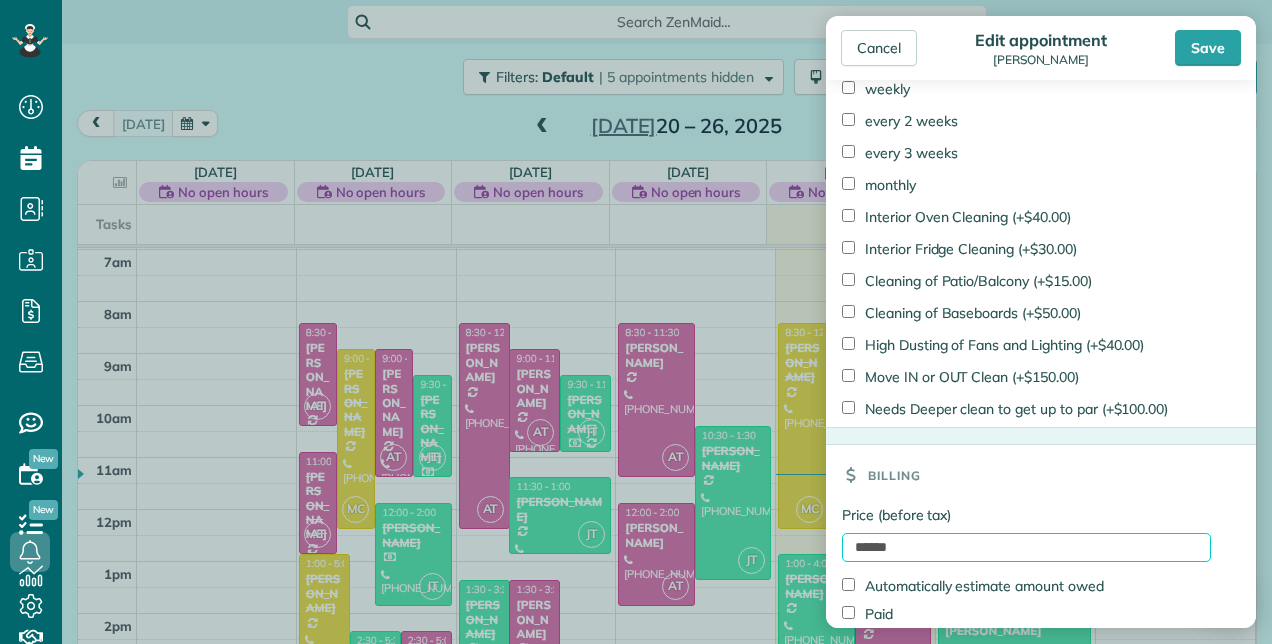 type on "******" 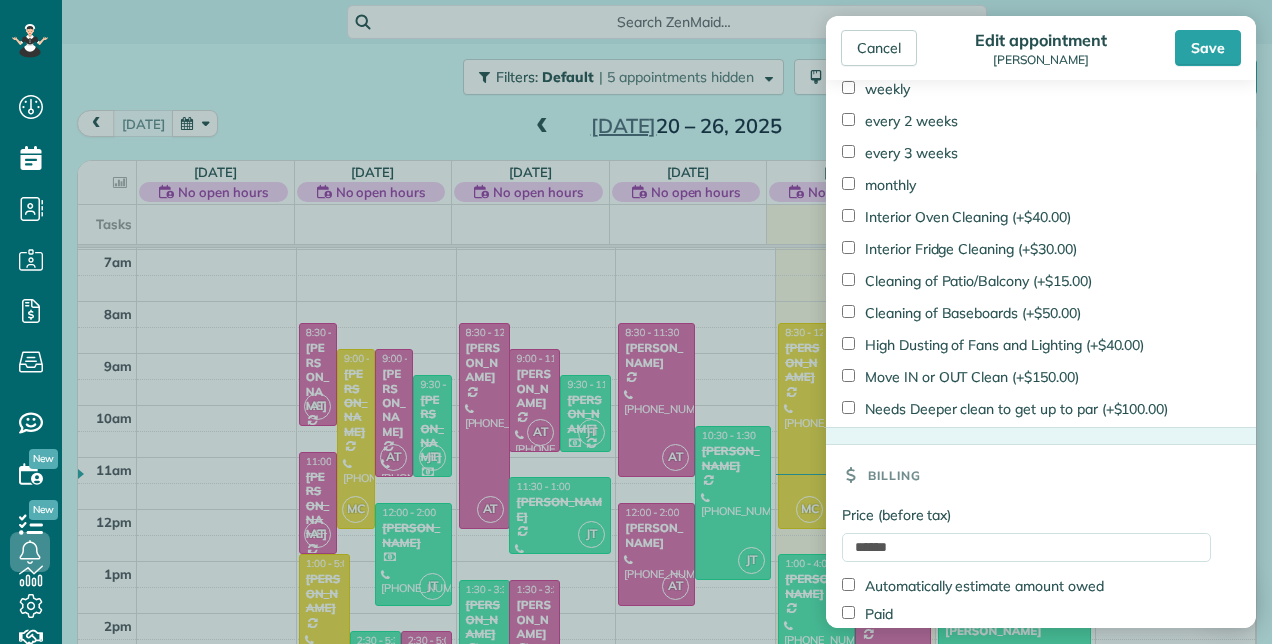 click on "Paid" at bounding box center [867, 614] 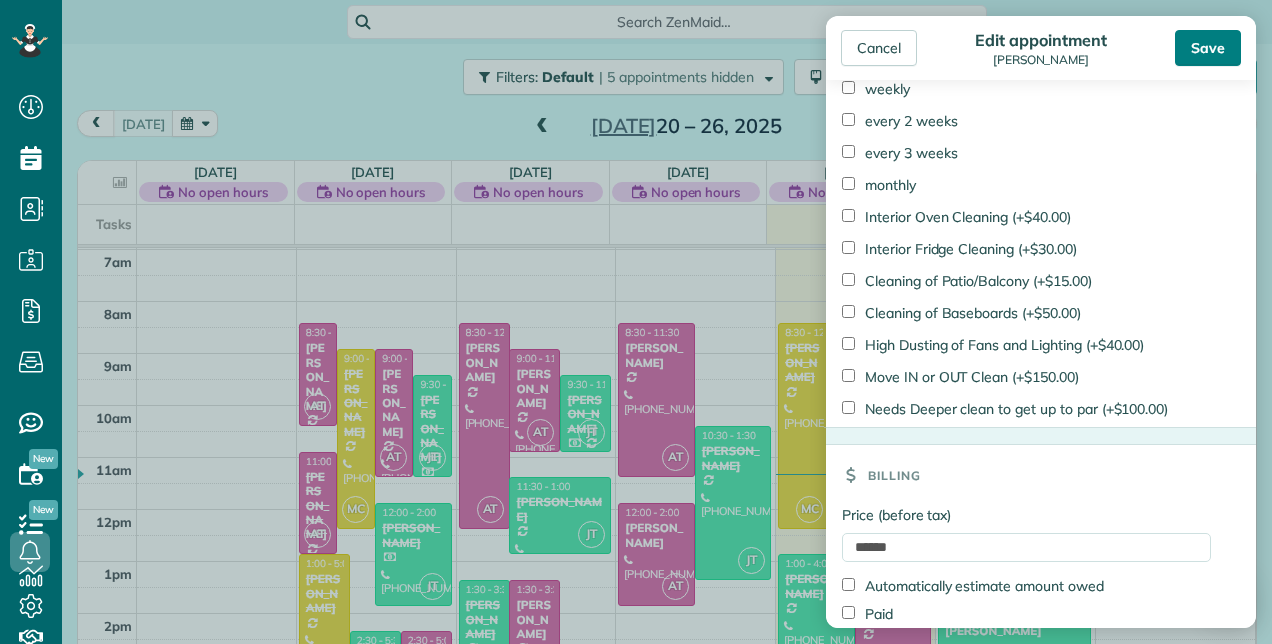 click on "Save" at bounding box center (1208, 48) 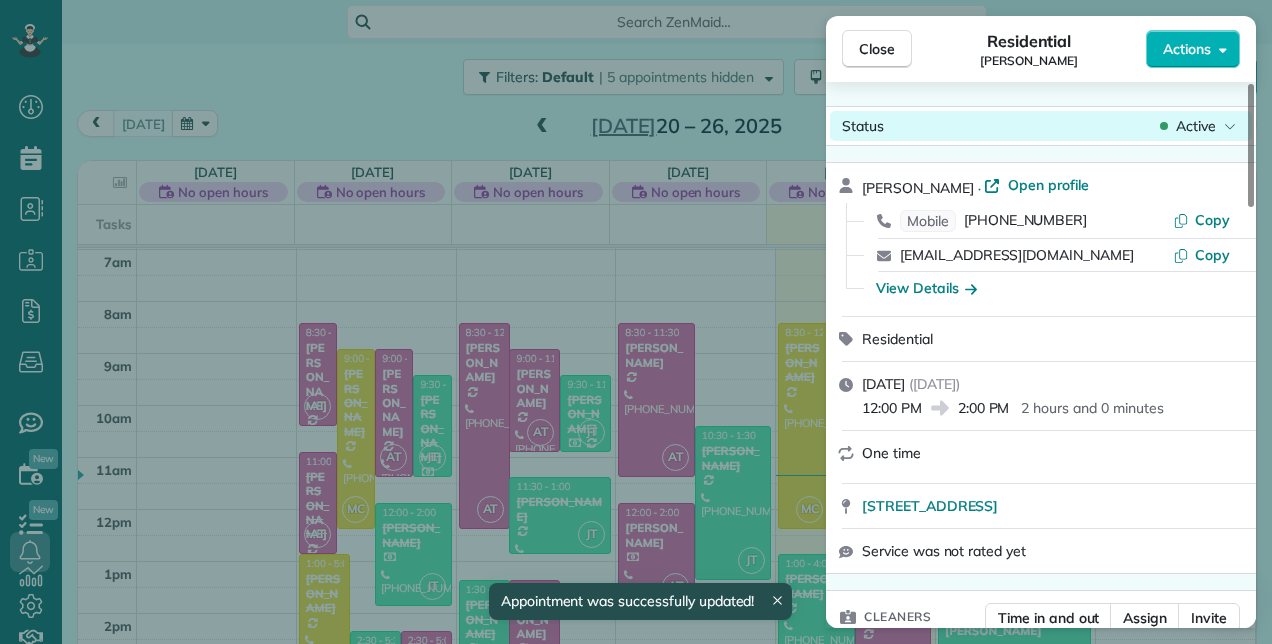 click on "Active" at bounding box center (1196, 126) 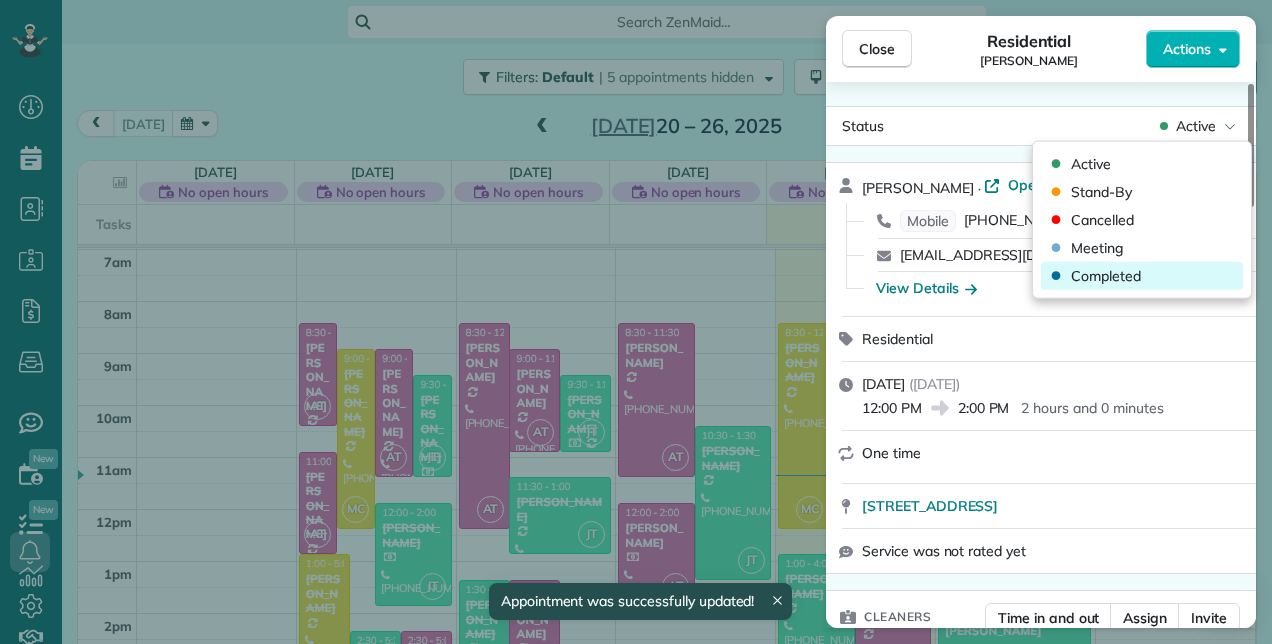 click on "Completed" at bounding box center (1106, 276) 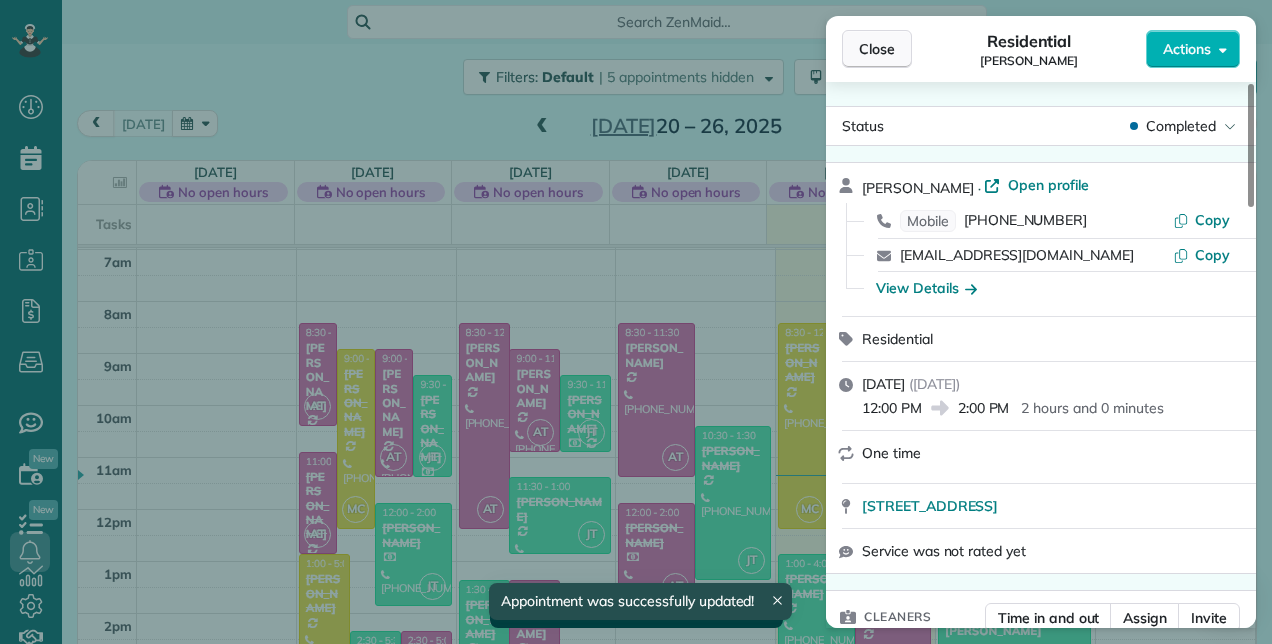 click on "Close" at bounding box center (877, 49) 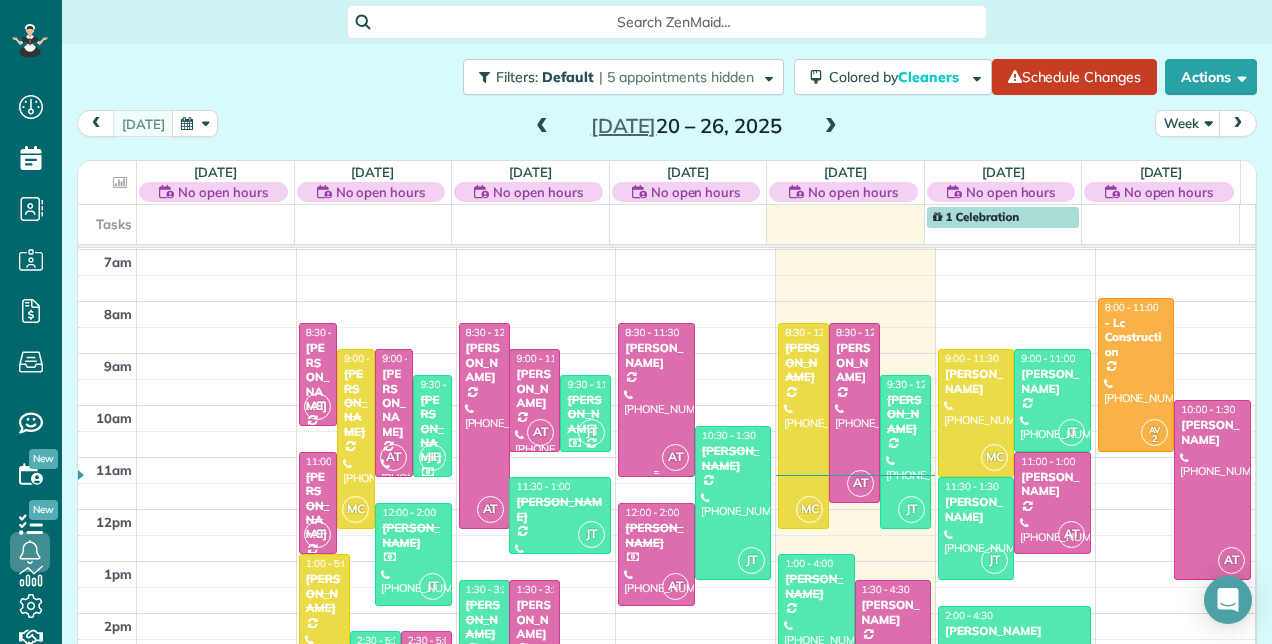 click at bounding box center [656, 400] 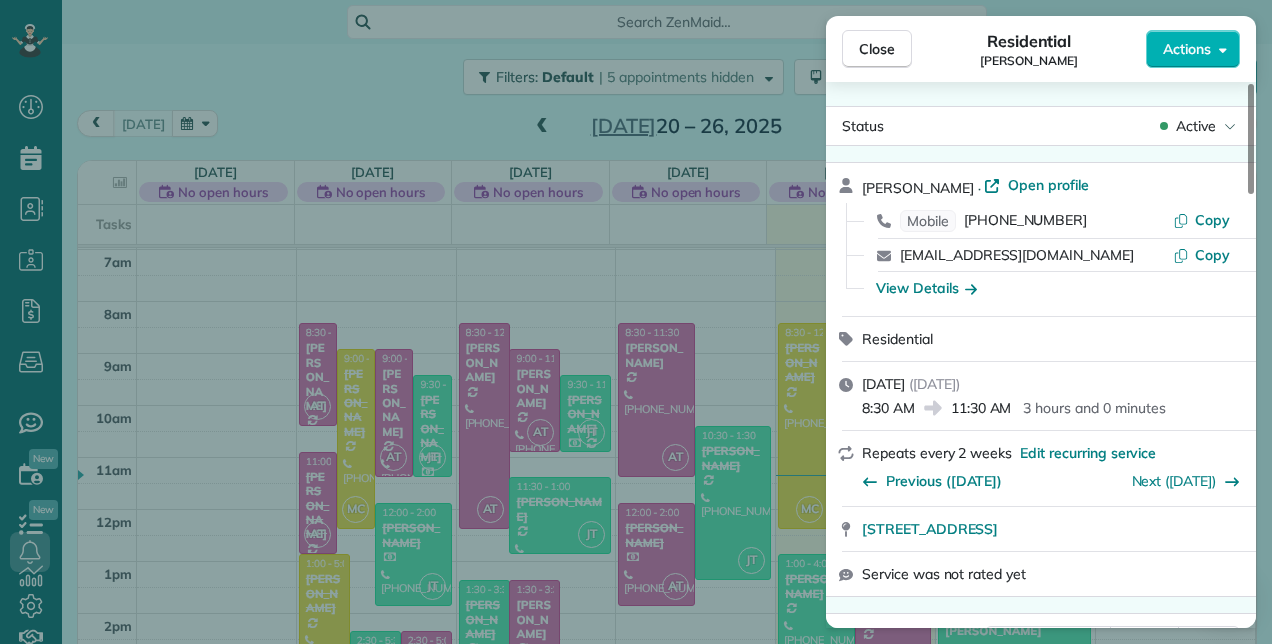 click on "Actions" at bounding box center (1193, 49) 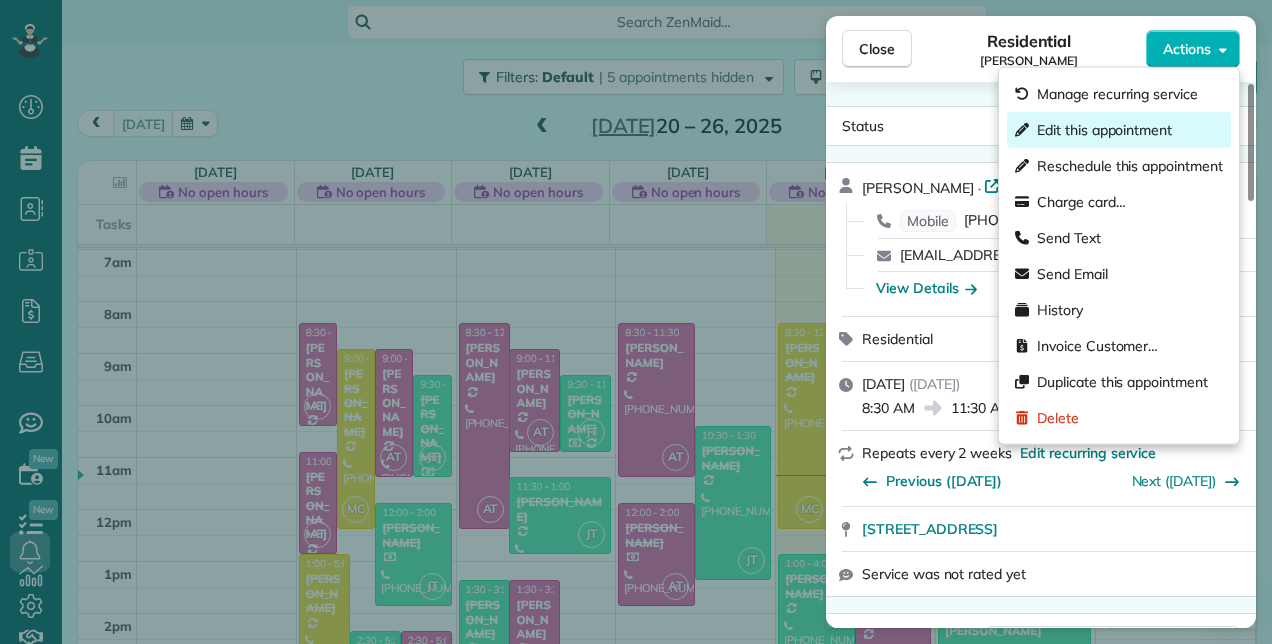 click on "Edit this appointment" at bounding box center [1104, 130] 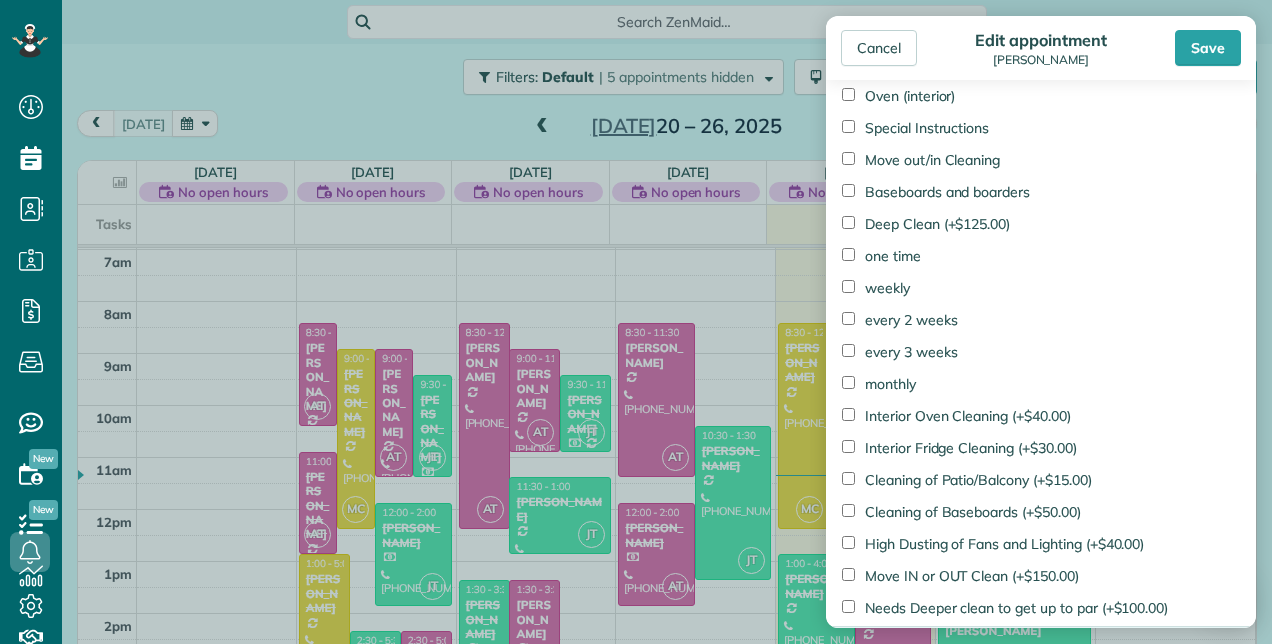 scroll, scrollTop: 1380, scrollLeft: 0, axis: vertical 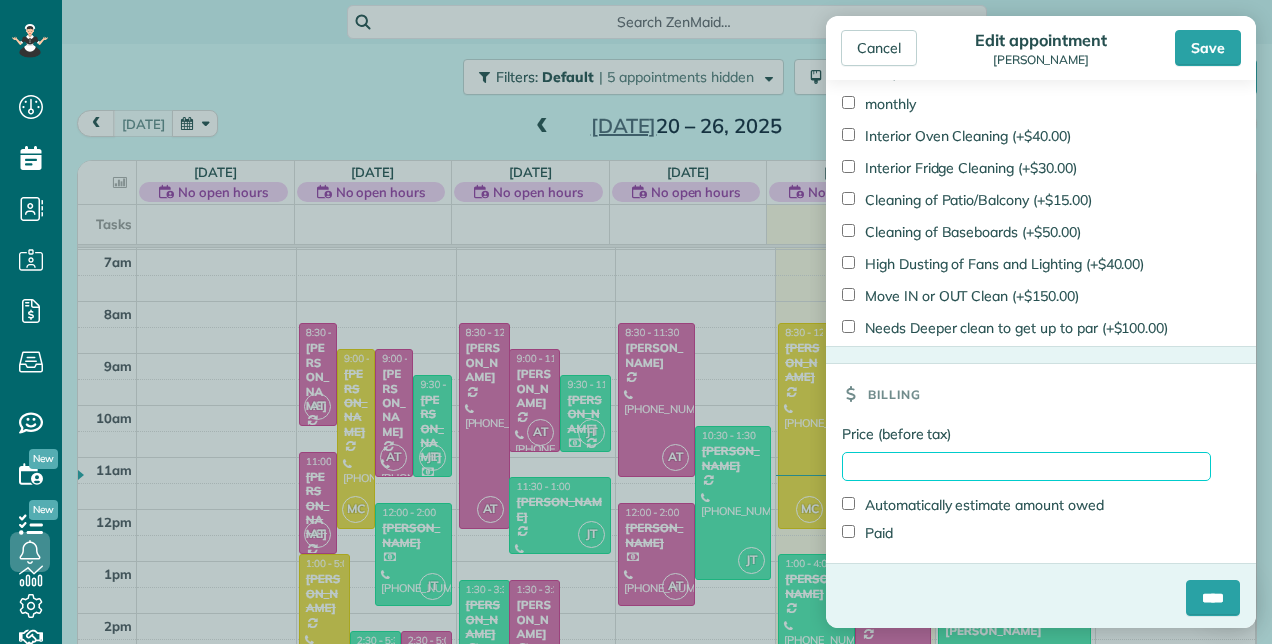 click on "Price (before tax)" at bounding box center (1026, 466) 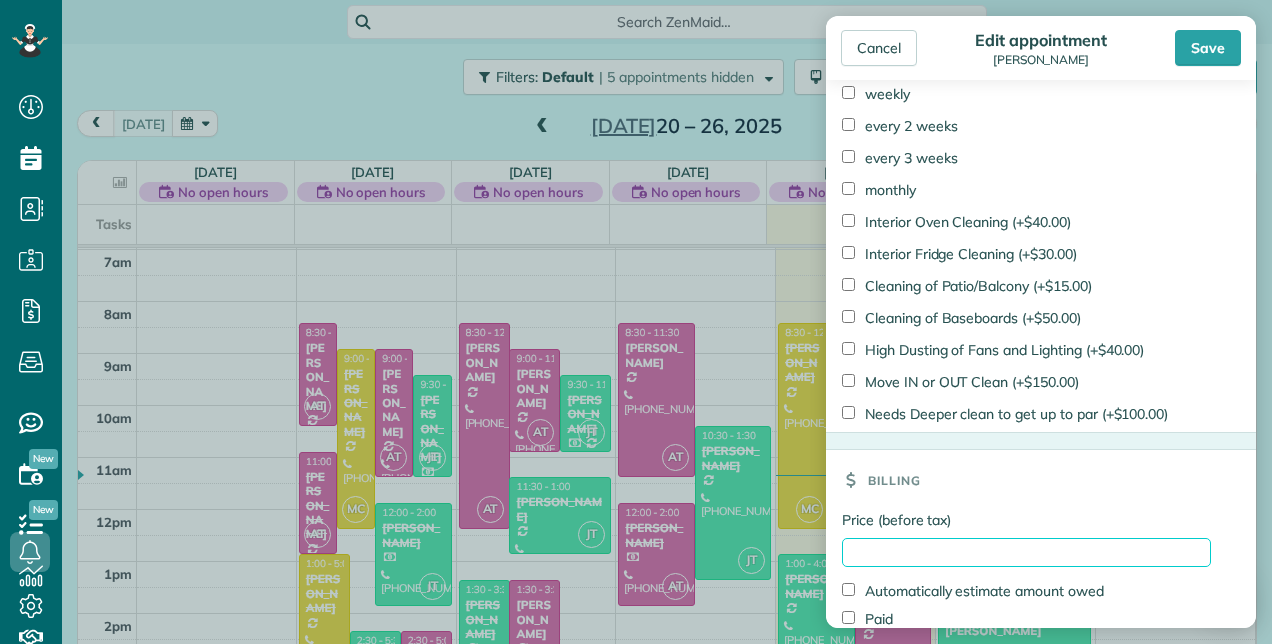 scroll, scrollTop: 1465, scrollLeft: 0, axis: vertical 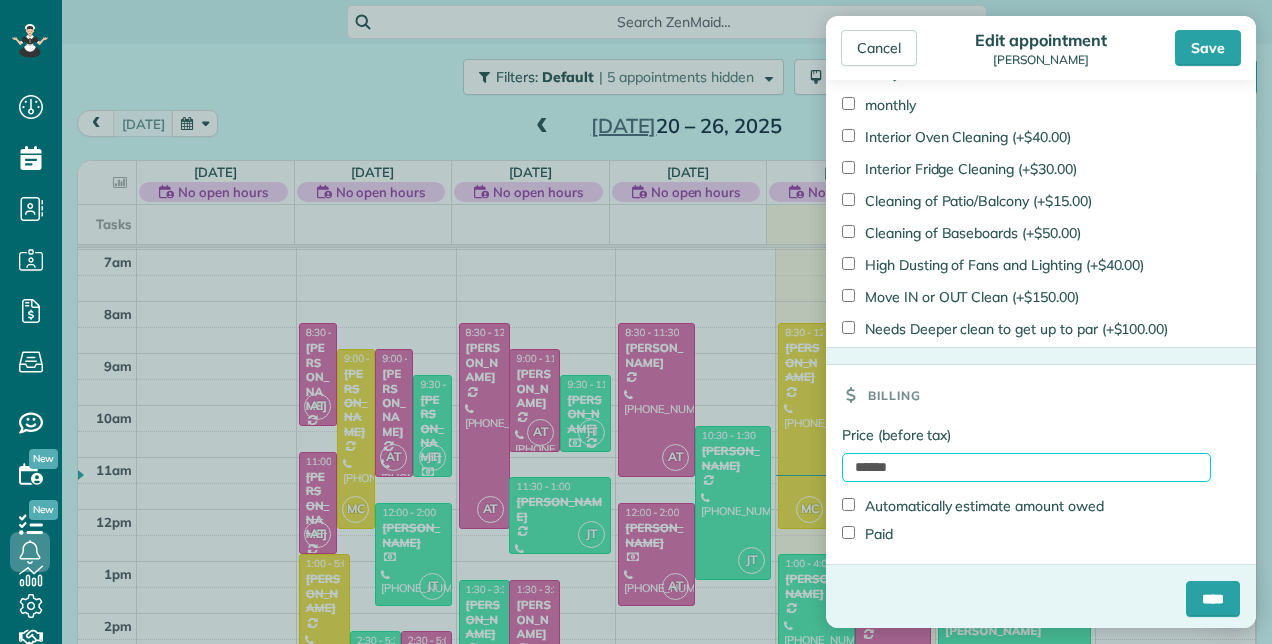 type on "******" 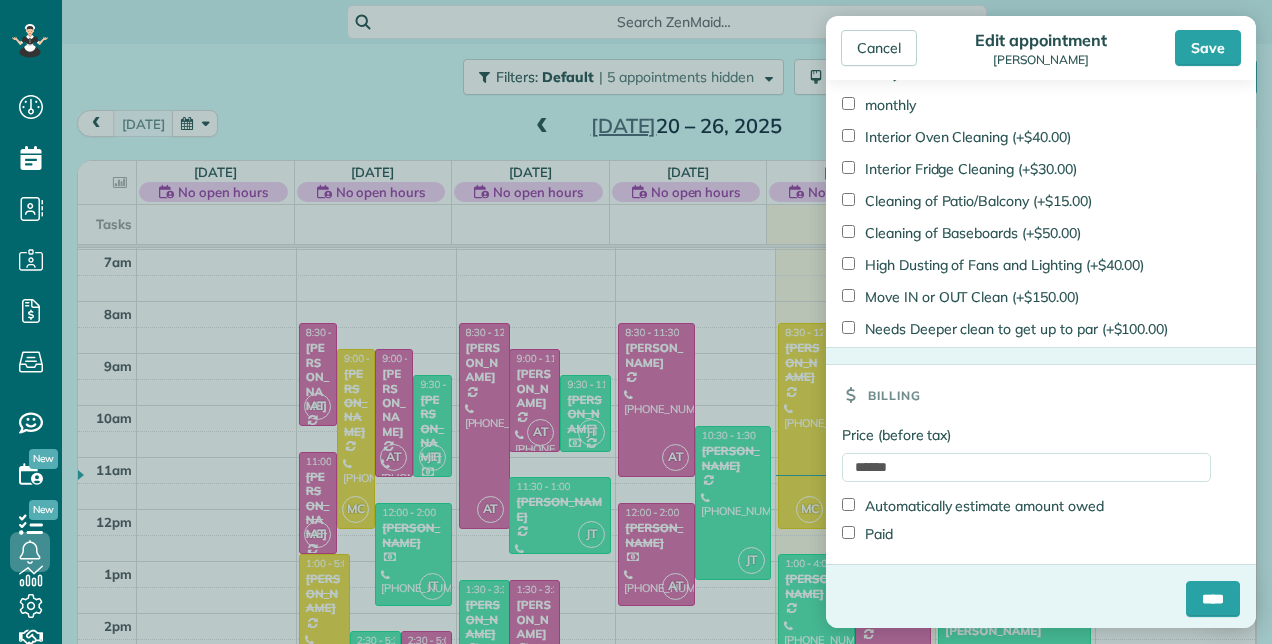 click on "Paid" at bounding box center (867, 534) 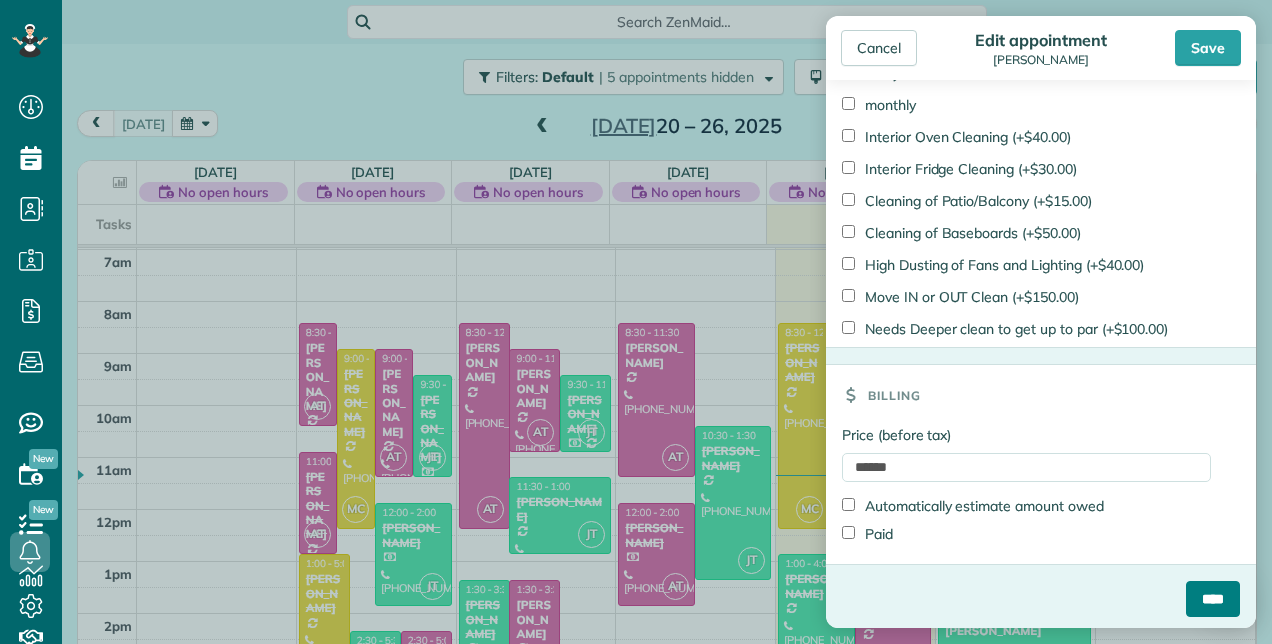 click on "****" at bounding box center [1213, 599] 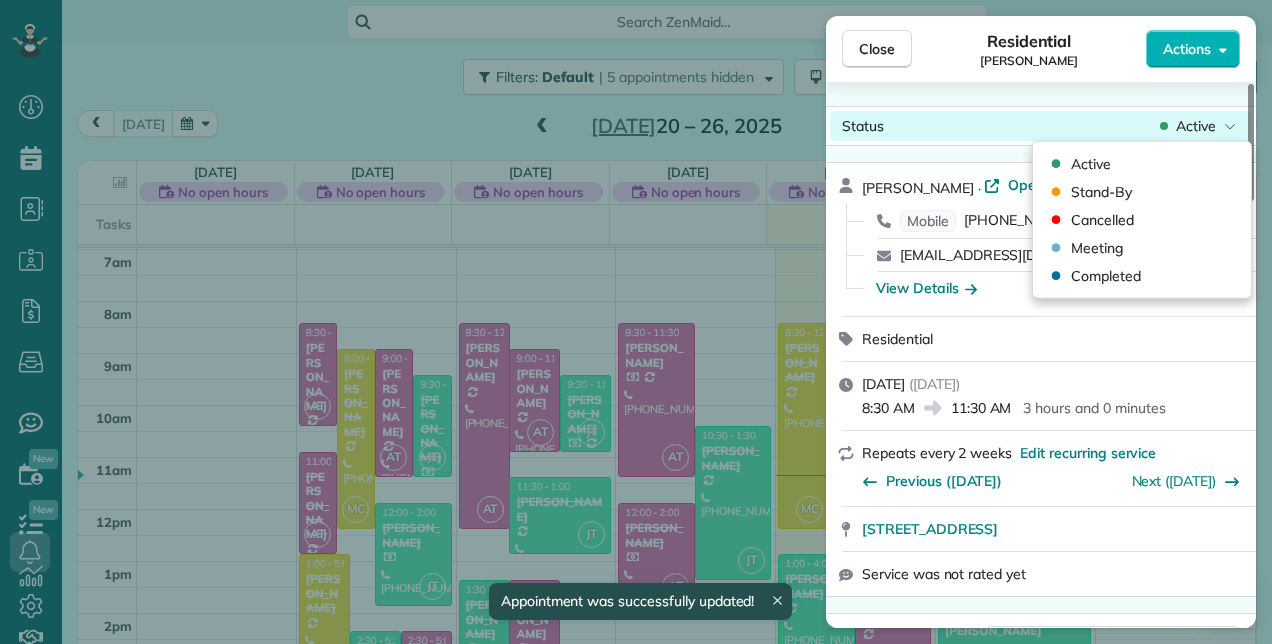 click on "Status Active" at bounding box center [1041, 126] 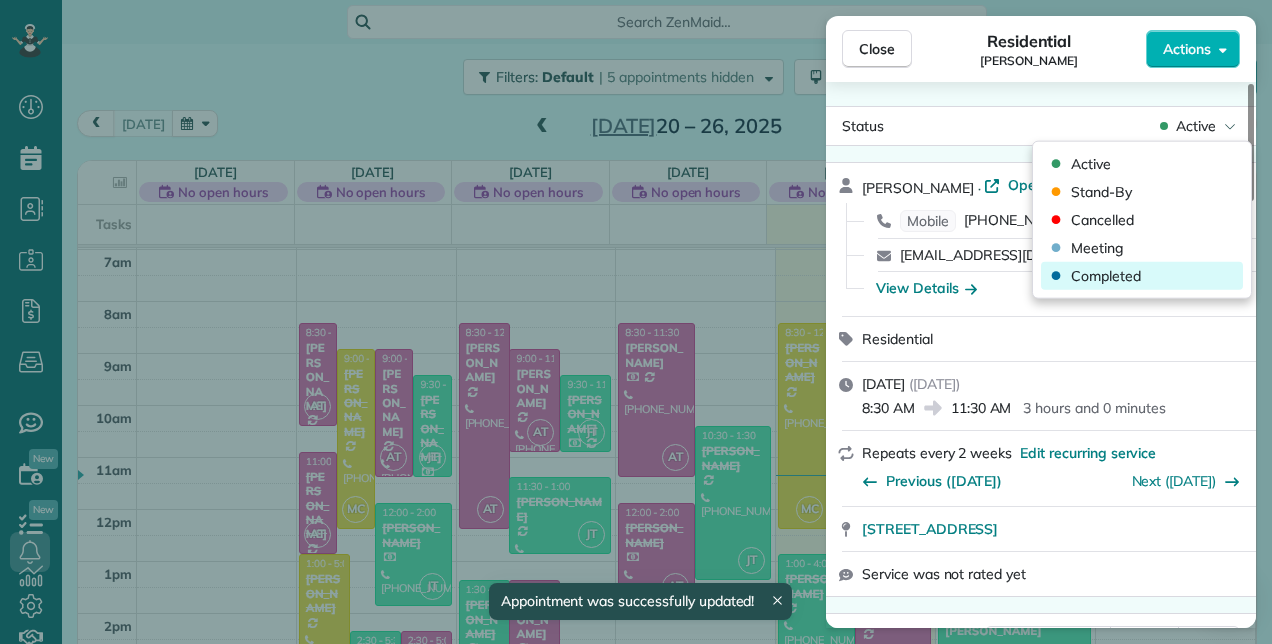 click on "Completed" at bounding box center [1106, 276] 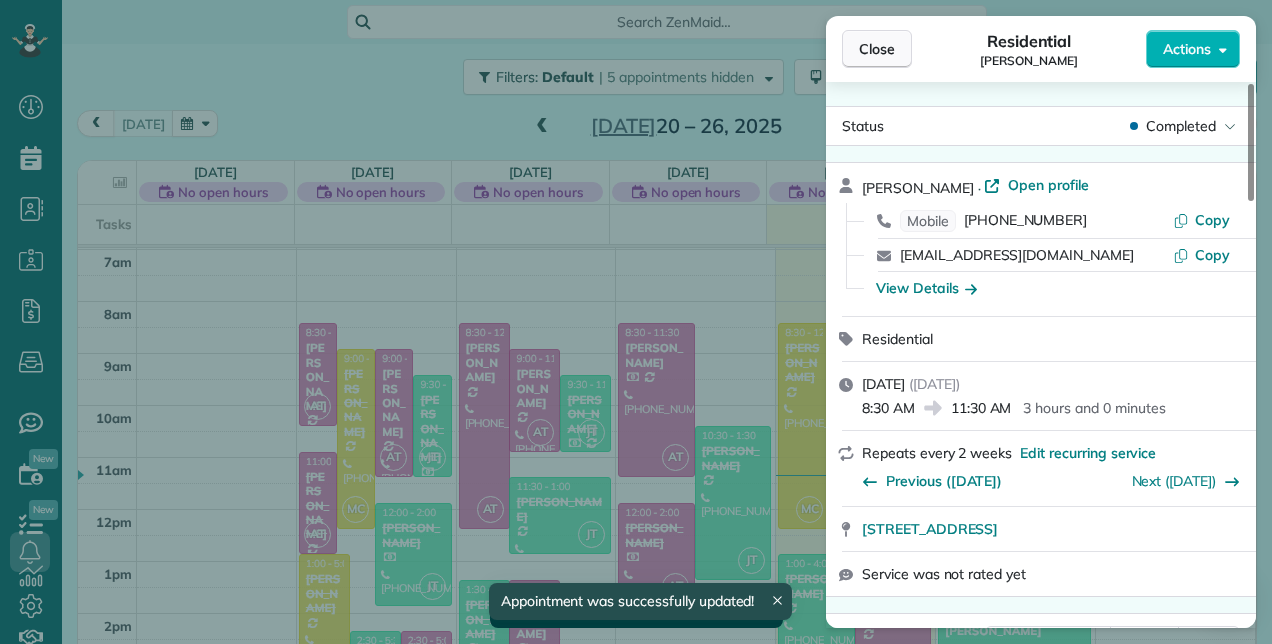 click on "Close" at bounding box center (877, 49) 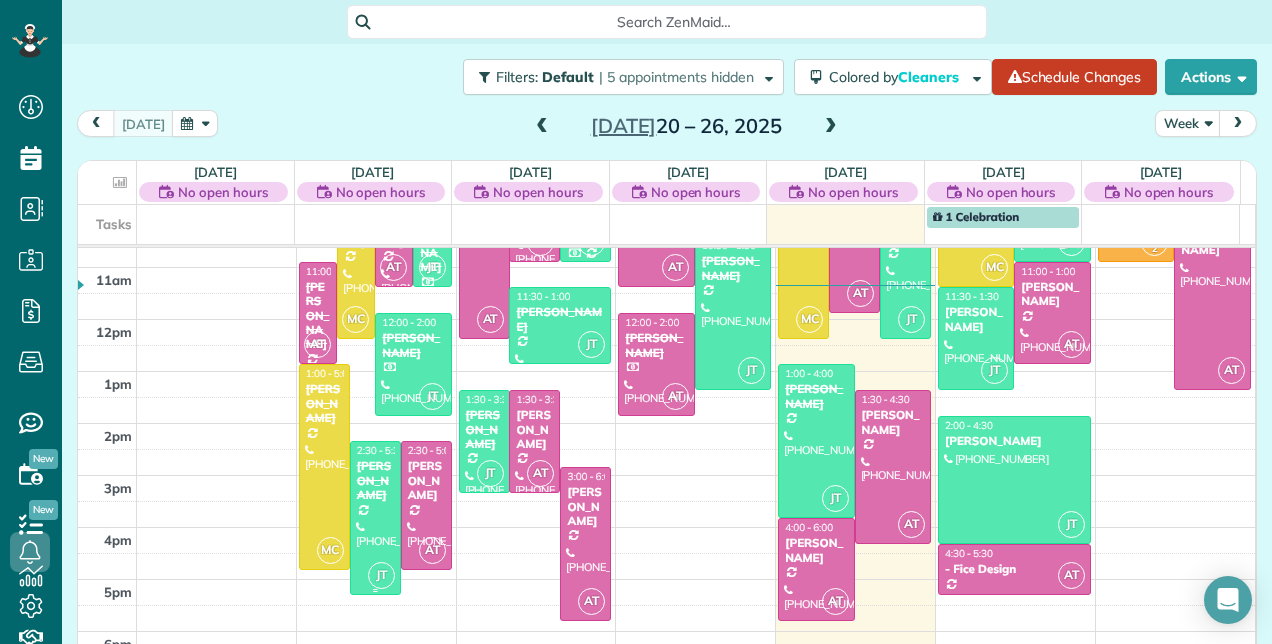 scroll, scrollTop: 348, scrollLeft: 0, axis: vertical 